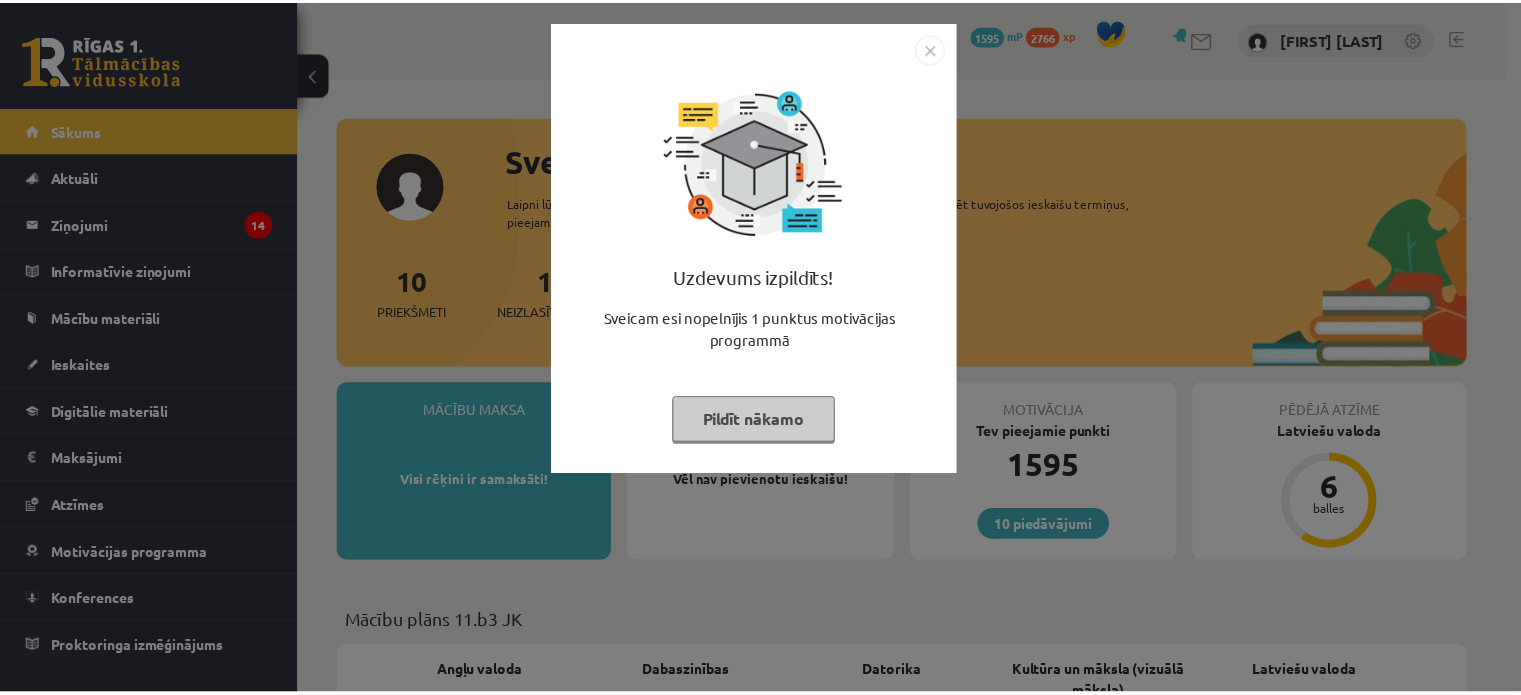 scroll, scrollTop: 0, scrollLeft: 0, axis: both 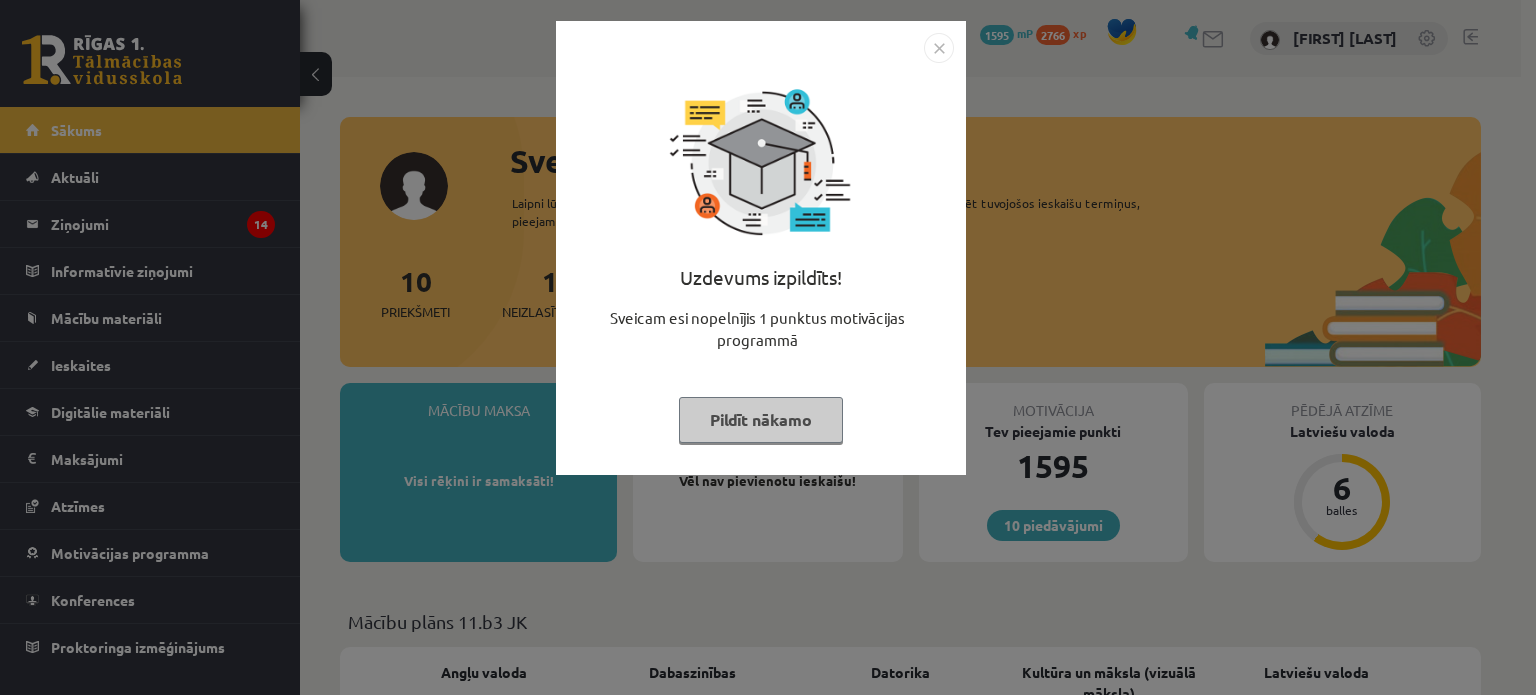 click on "Pildīt nākamo" at bounding box center [761, 420] 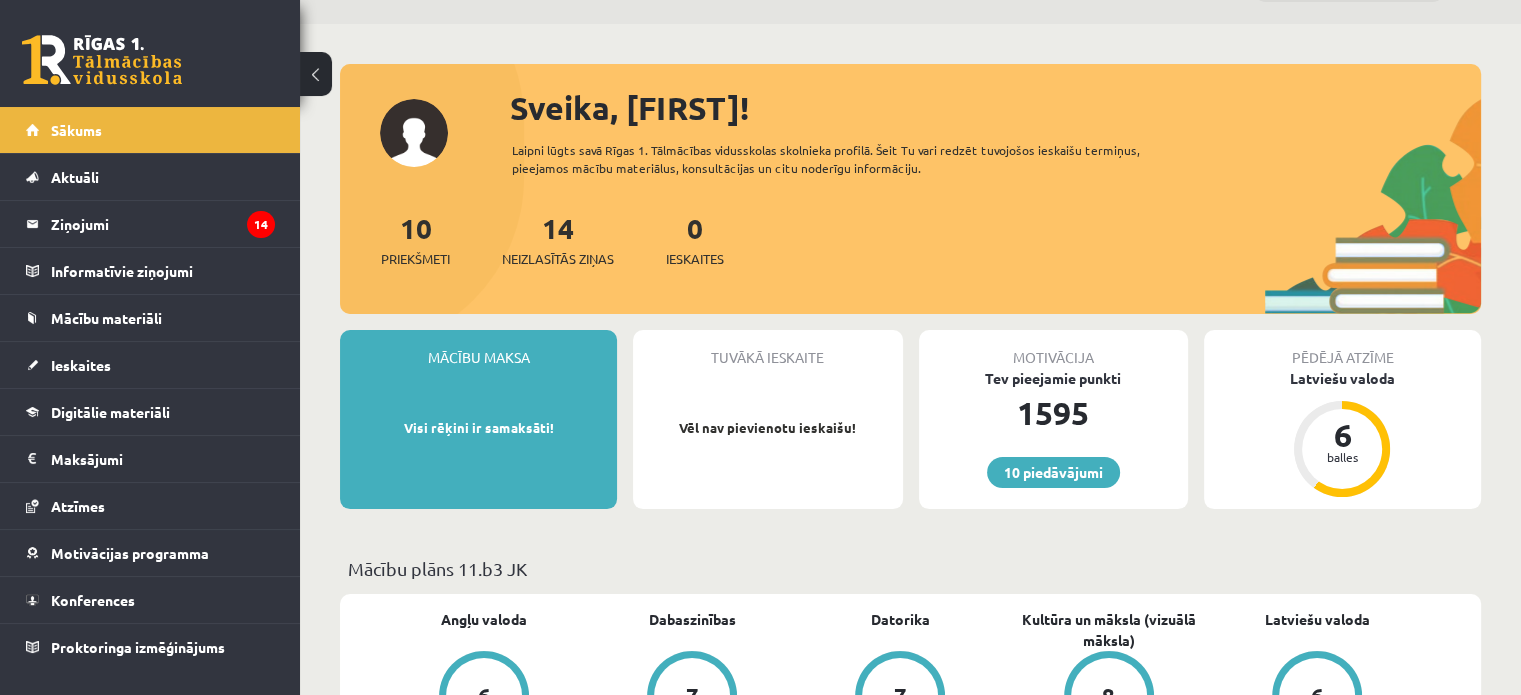 scroll, scrollTop: 1, scrollLeft: 0, axis: vertical 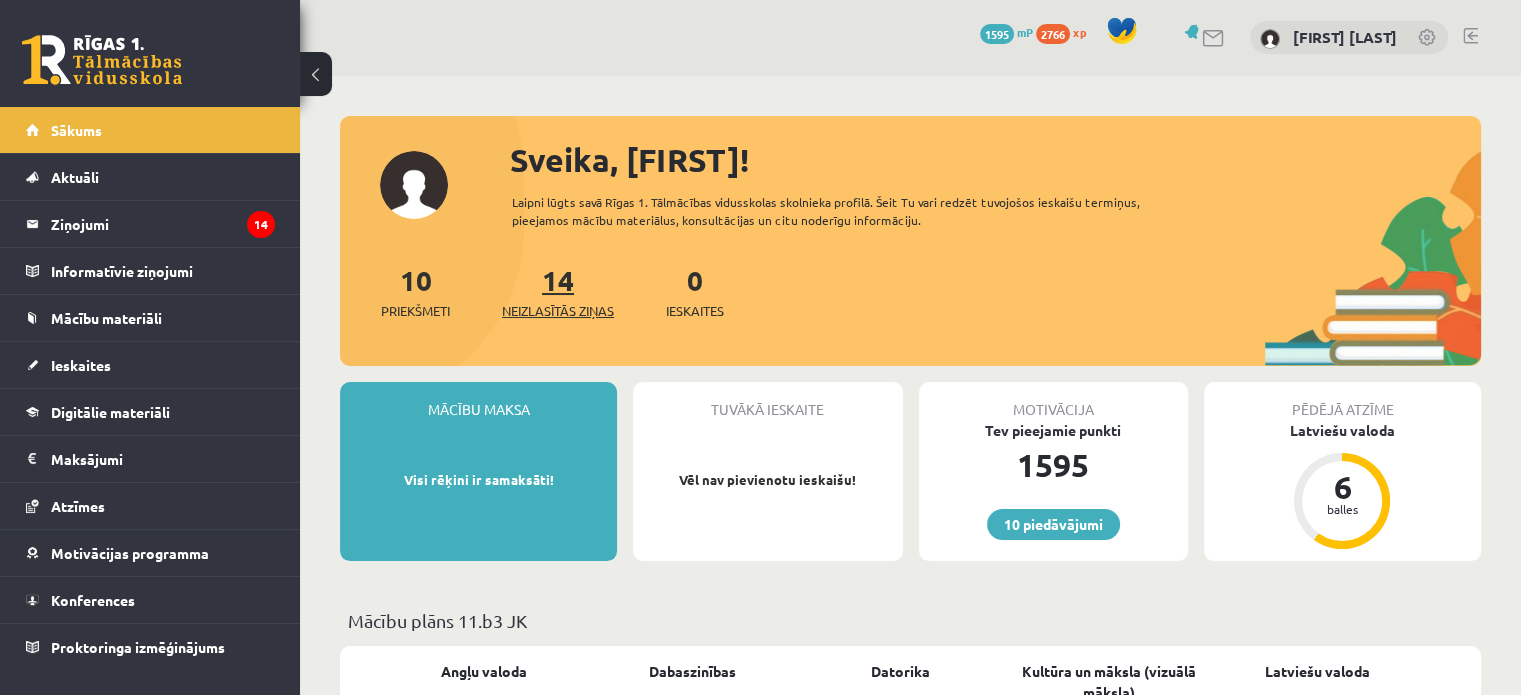 click on "14
Neizlasītās ziņas" at bounding box center (558, 291) 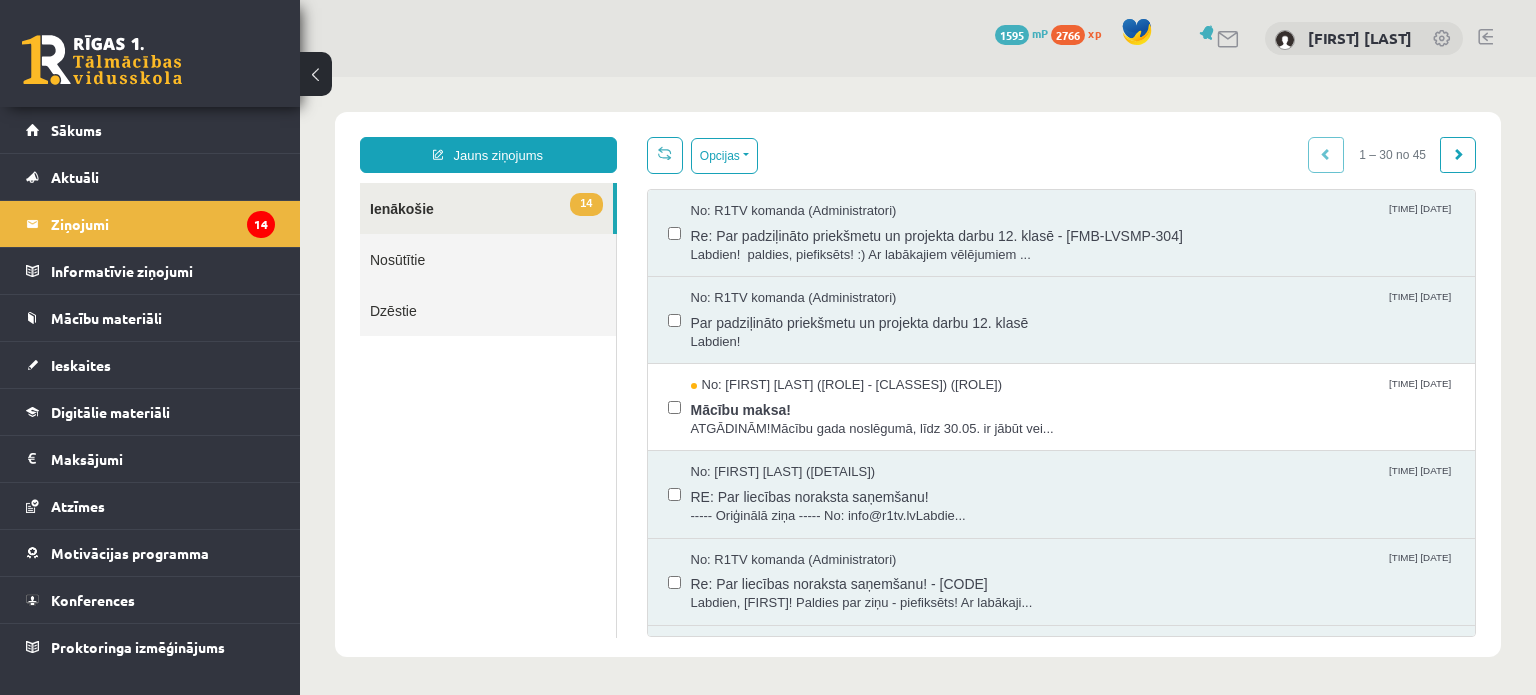 scroll, scrollTop: 0, scrollLeft: 0, axis: both 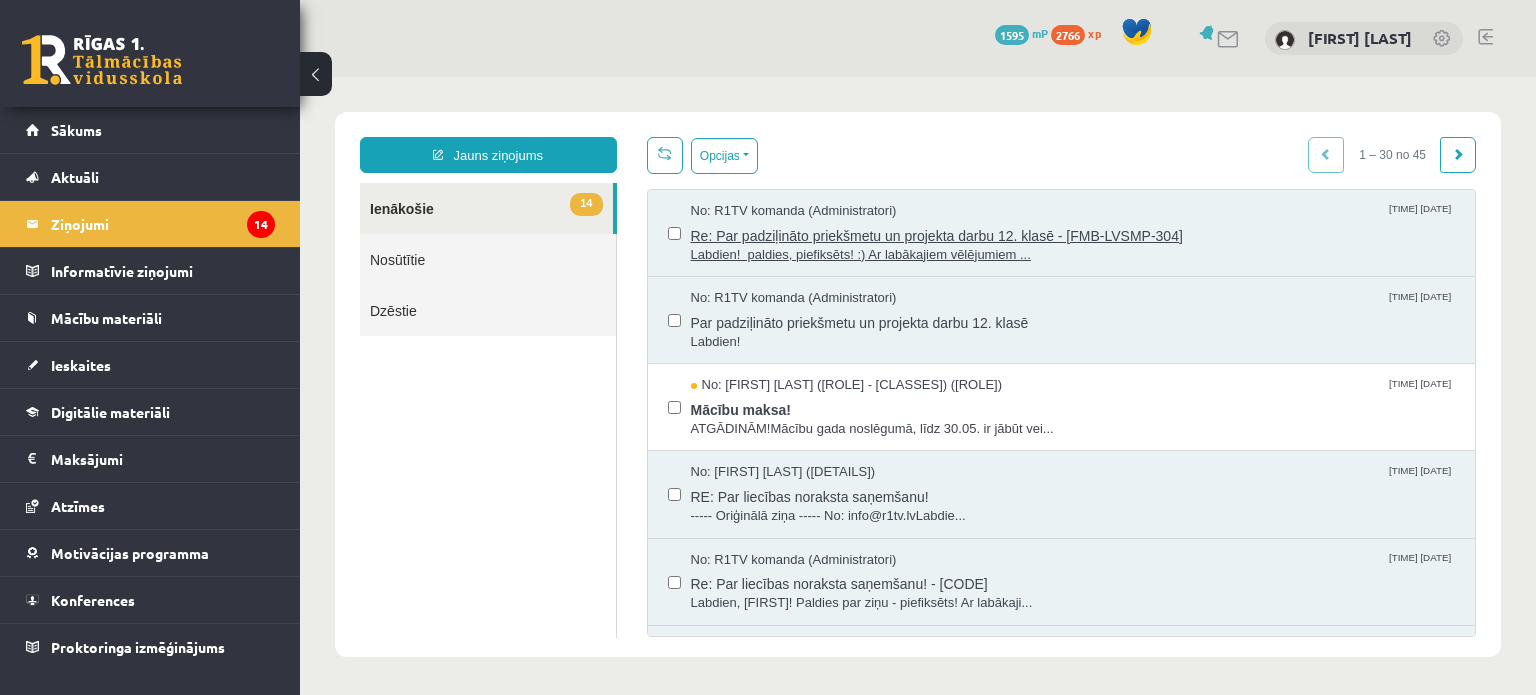 click on "Labdien!
paldies, piefiksēts! :)
Ar labākajiem vēlējumiem ..." at bounding box center (1073, 255) 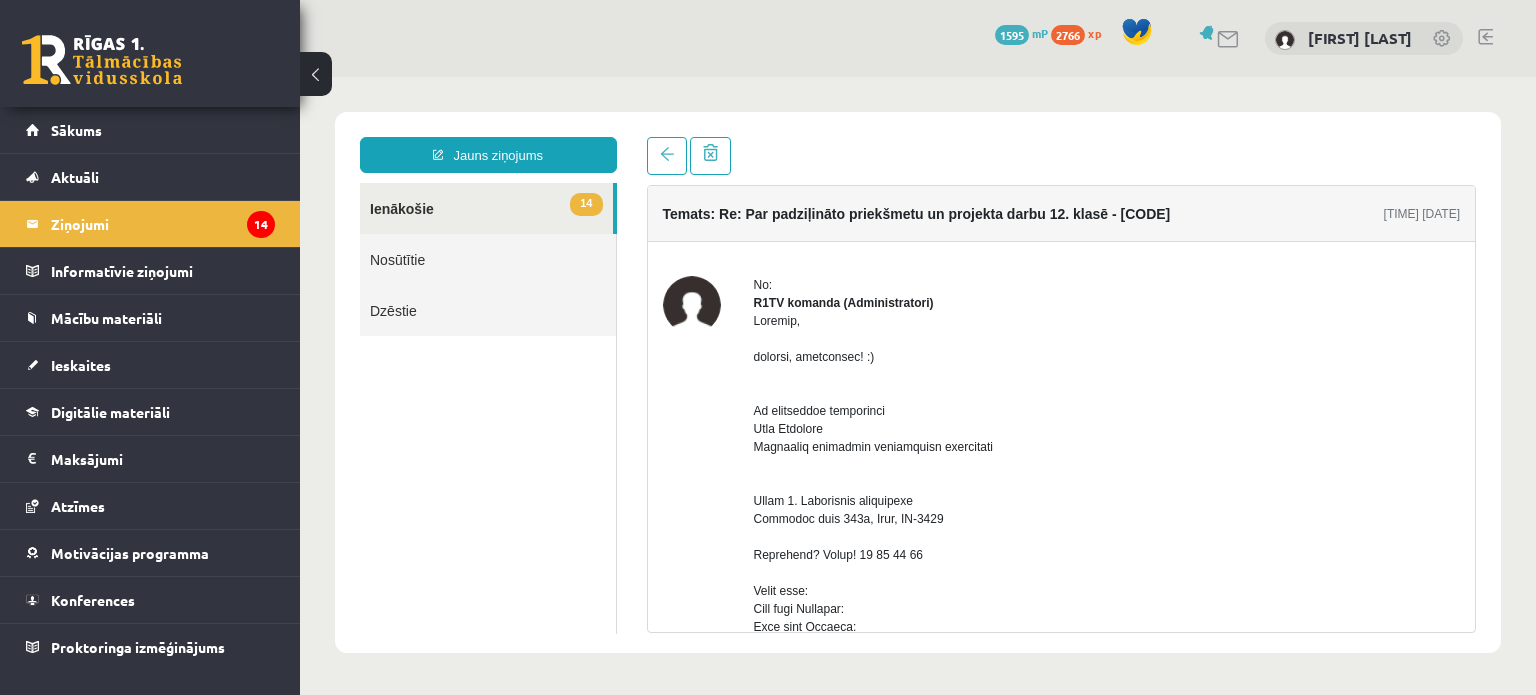 scroll, scrollTop: 0, scrollLeft: 0, axis: both 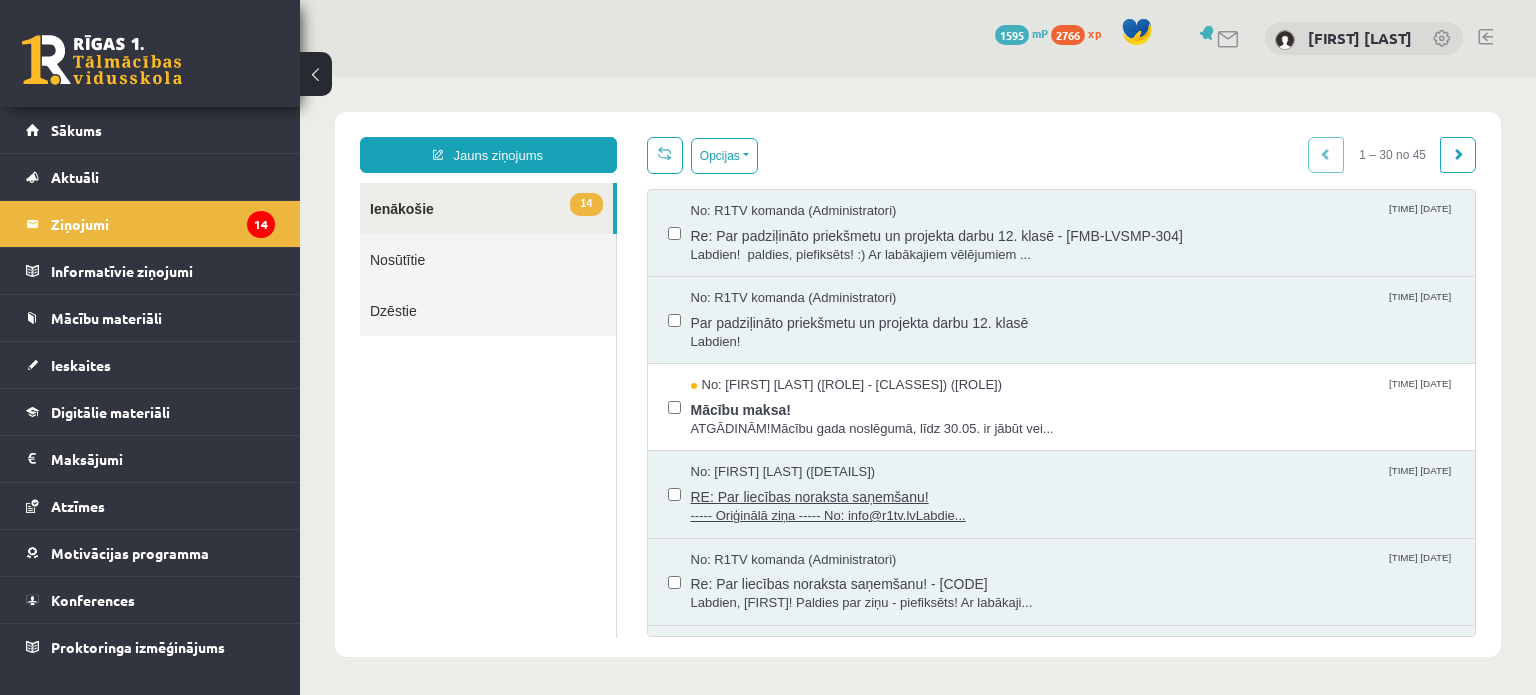click on "No: [FIRST] [LAST] ([DETAILS])
[TIME] [DATE]" at bounding box center [1073, 472] 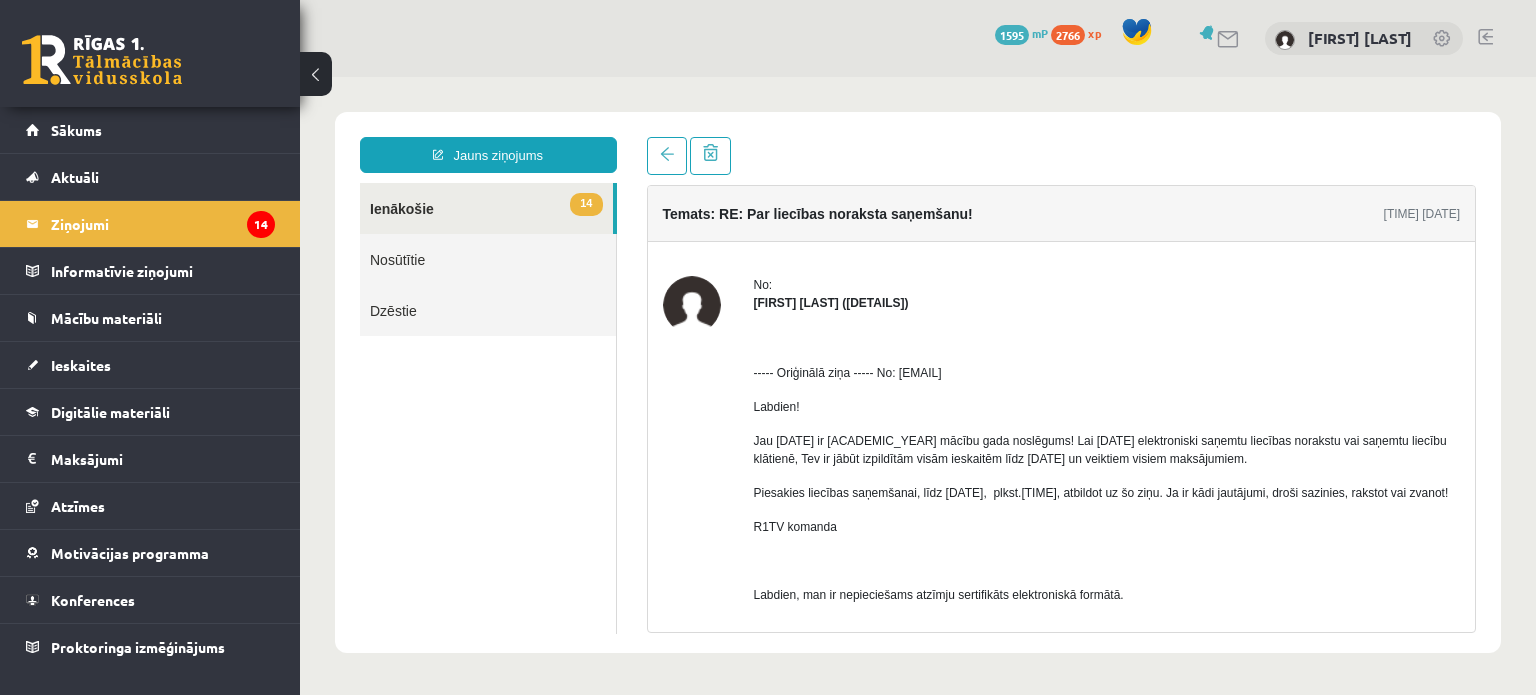 scroll, scrollTop: 0, scrollLeft: 0, axis: both 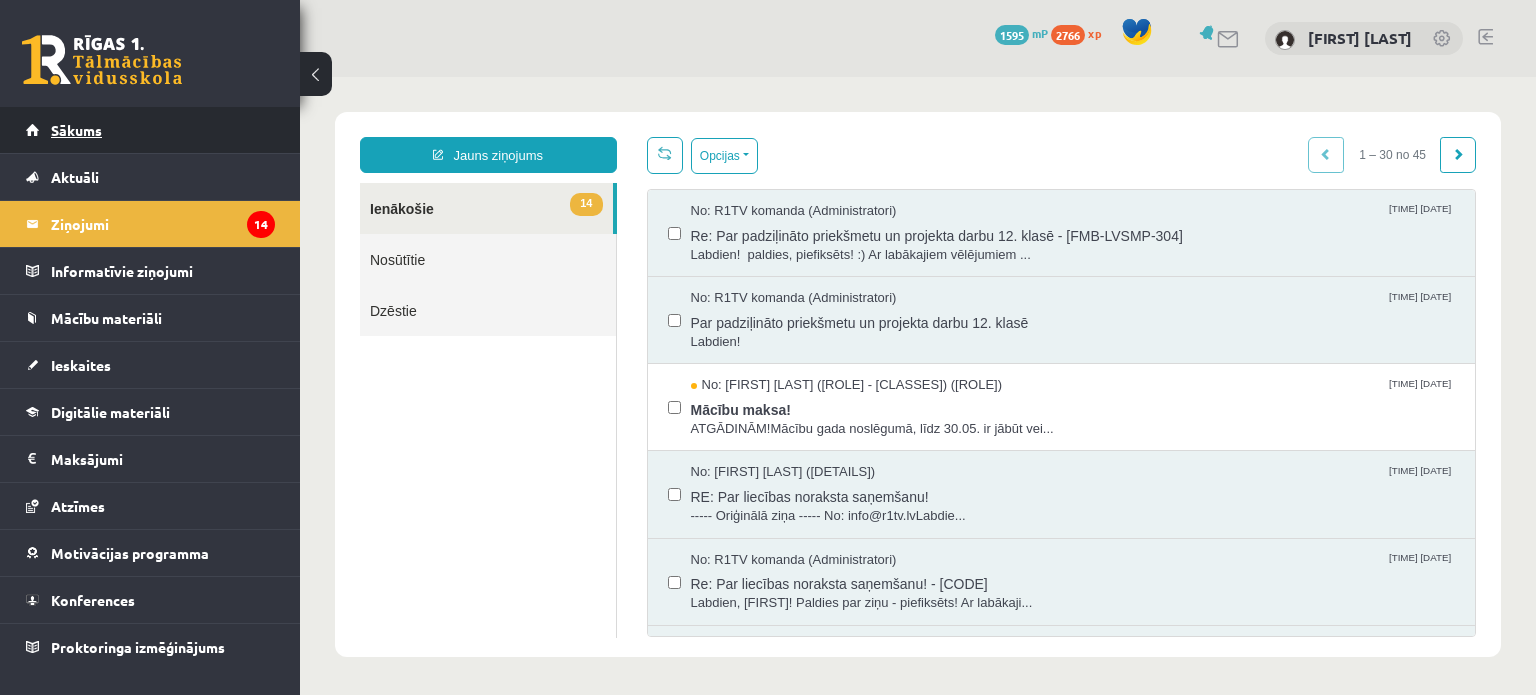 click on "Sākums" at bounding box center [150, 130] 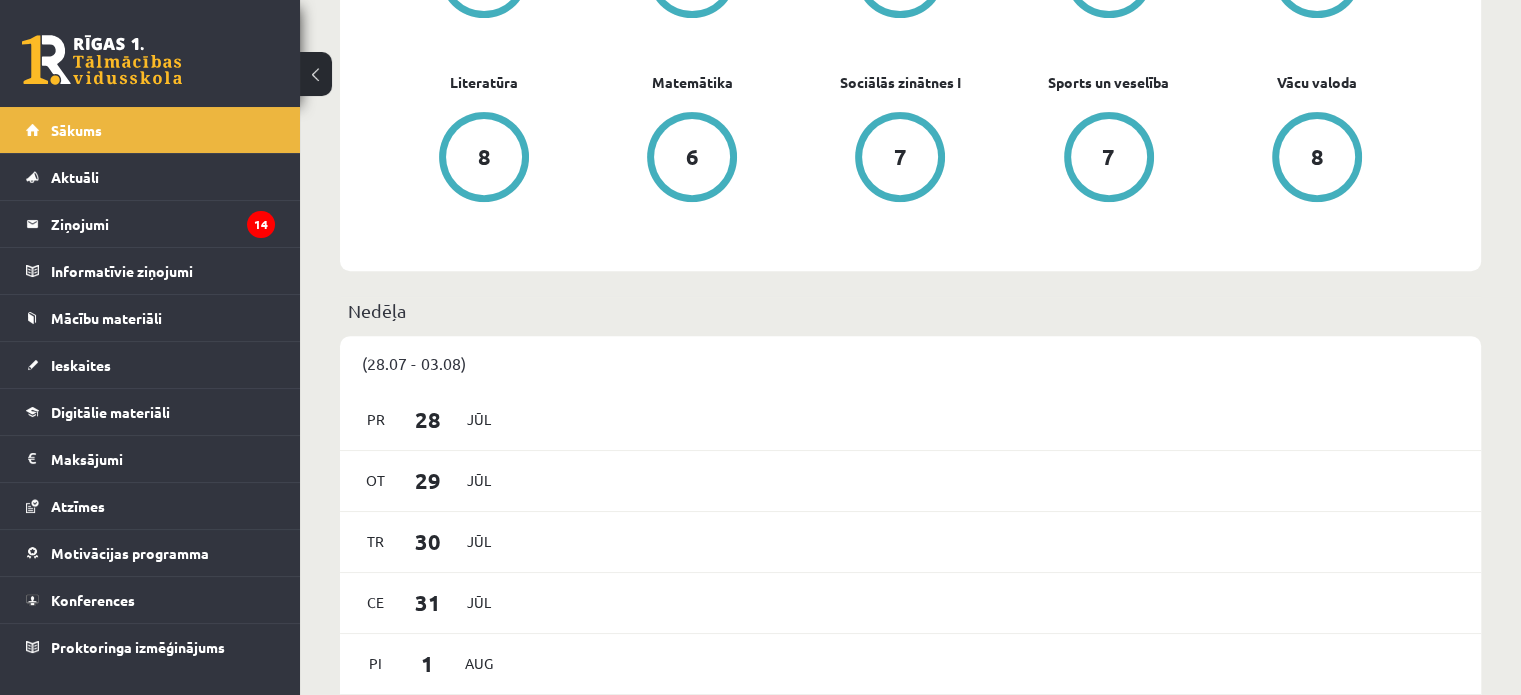 scroll, scrollTop: 804, scrollLeft: 0, axis: vertical 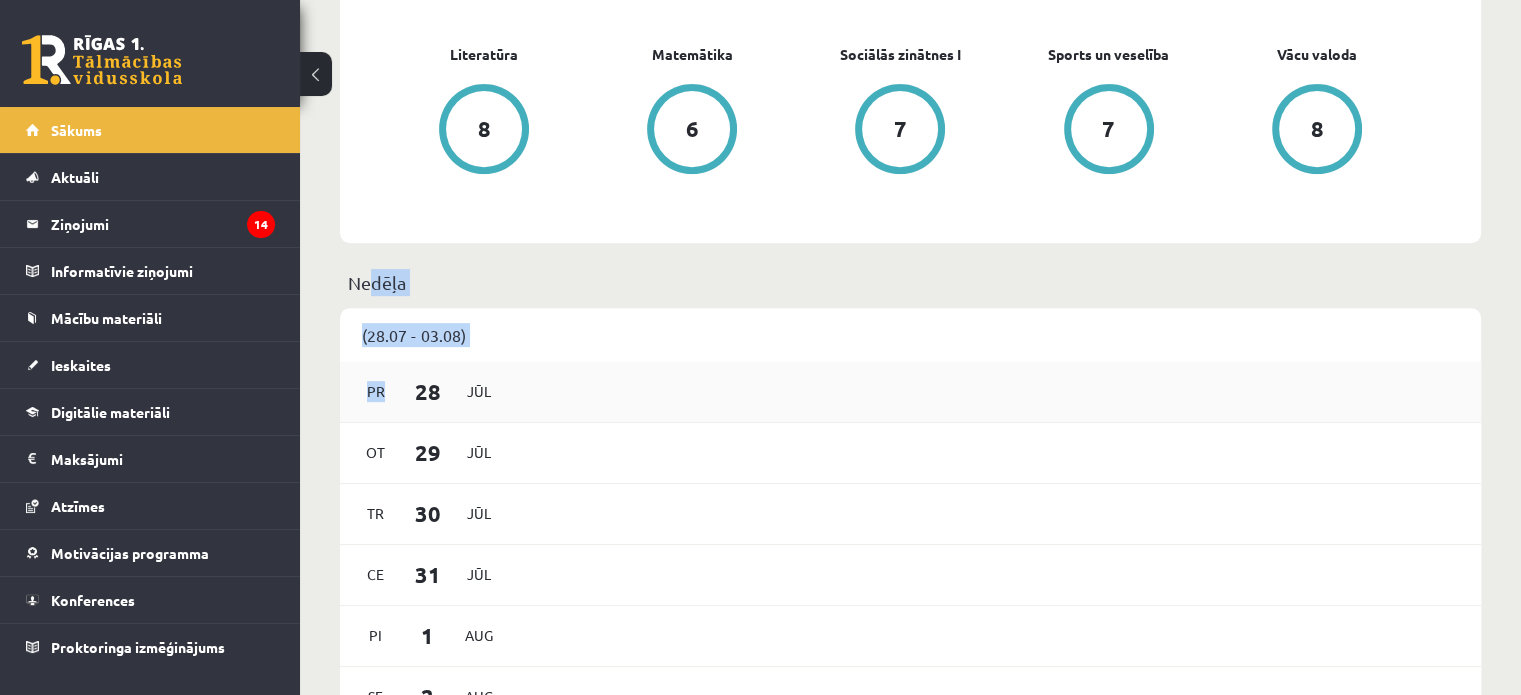 drag, startPoint x: 376, startPoint y: 282, endPoint x: 430, endPoint y: 390, distance: 120.74767 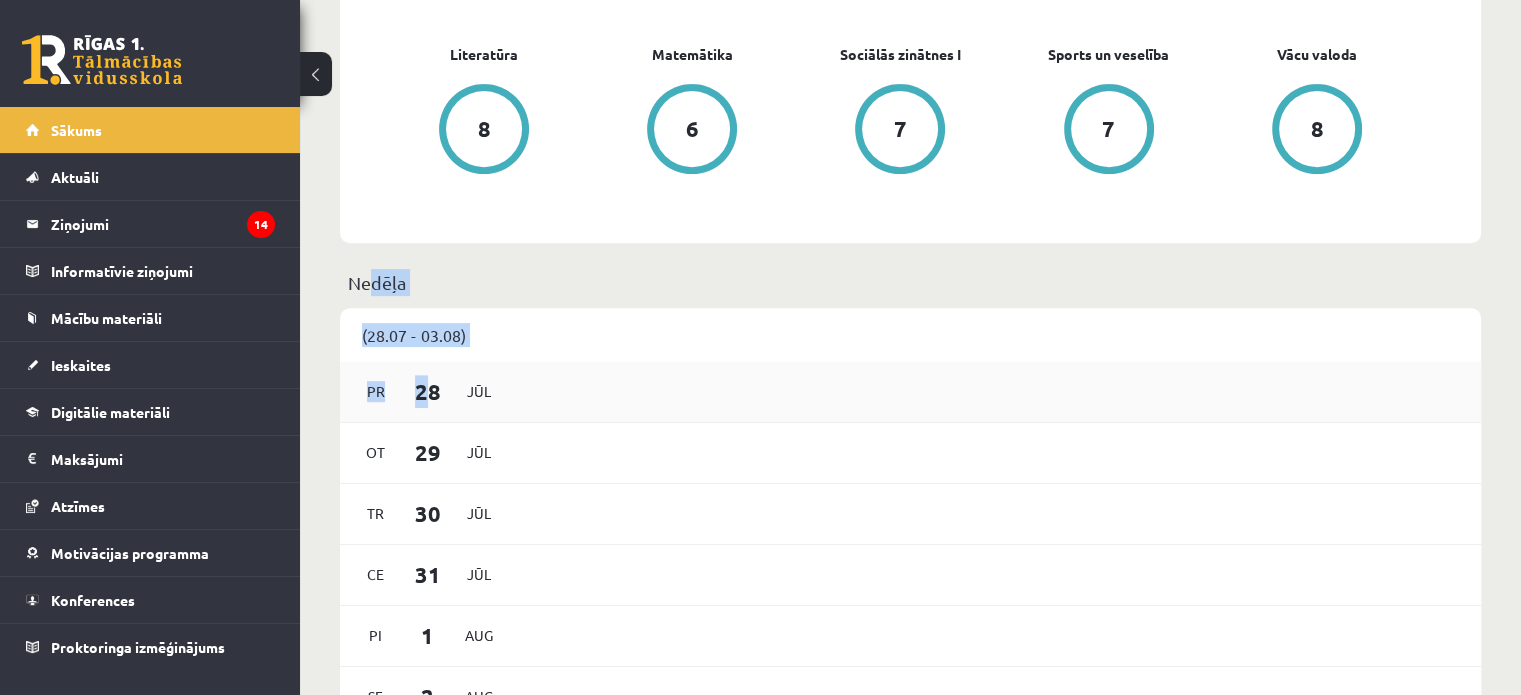 scroll, scrollTop: 1211, scrollLeft: 0, axis: vertical 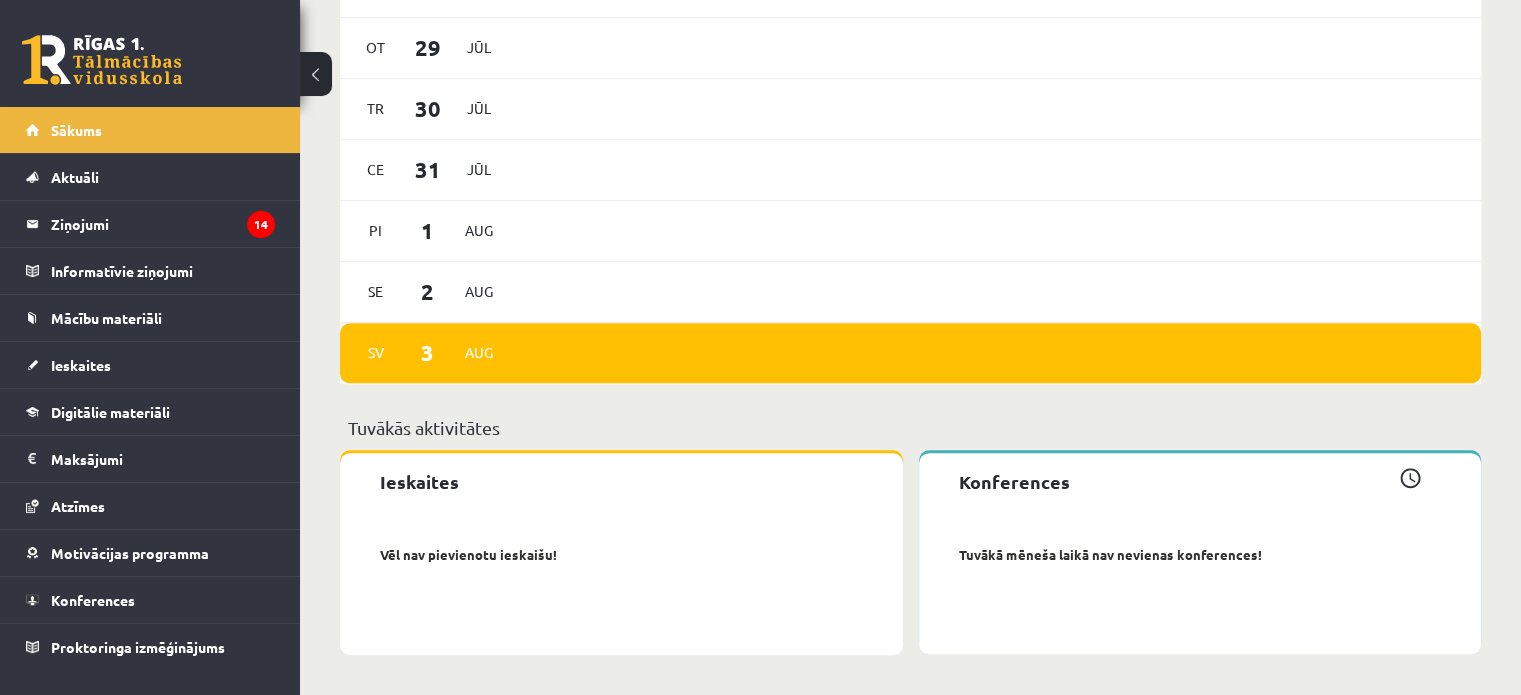 click on "Sv
3
Aug" at bounding box center [910, 353] 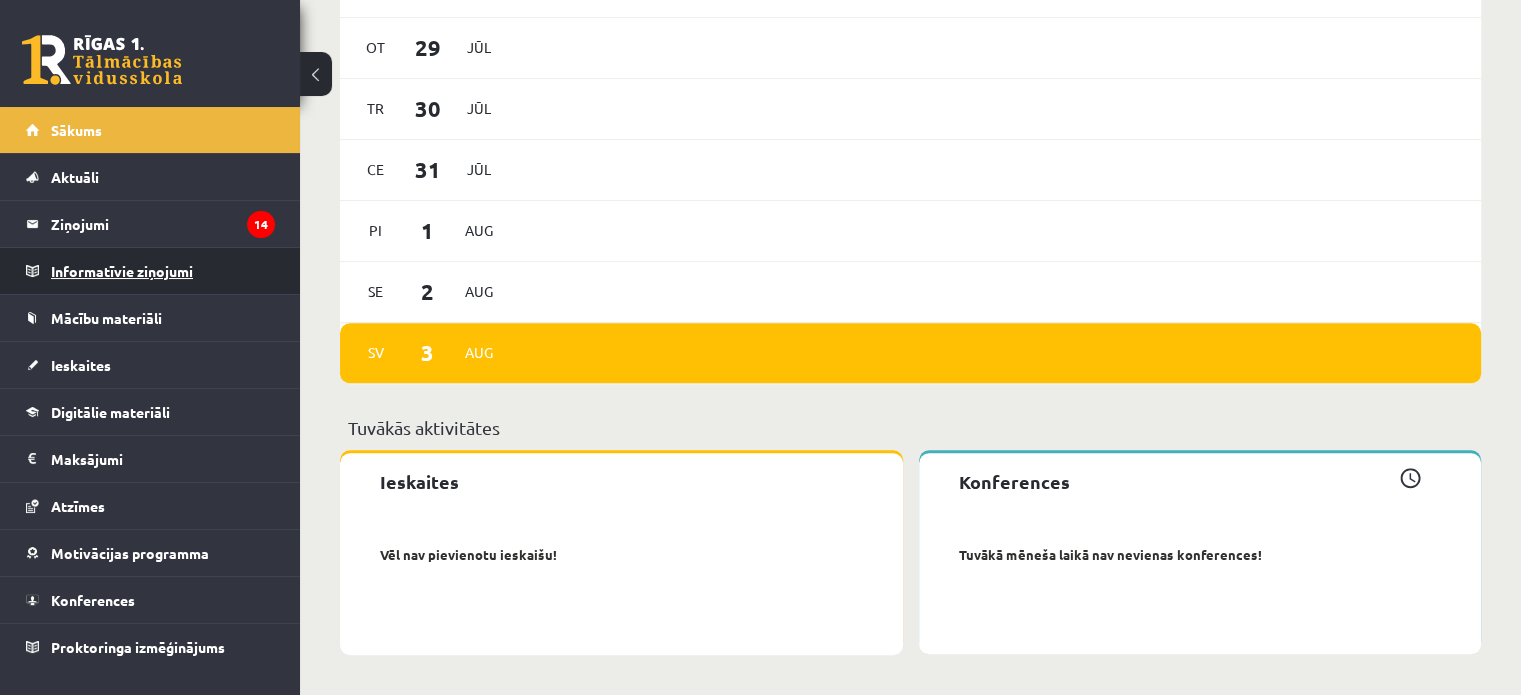 click on "Informatīvie ziņojumi
0" at bounding box center (163, 271) 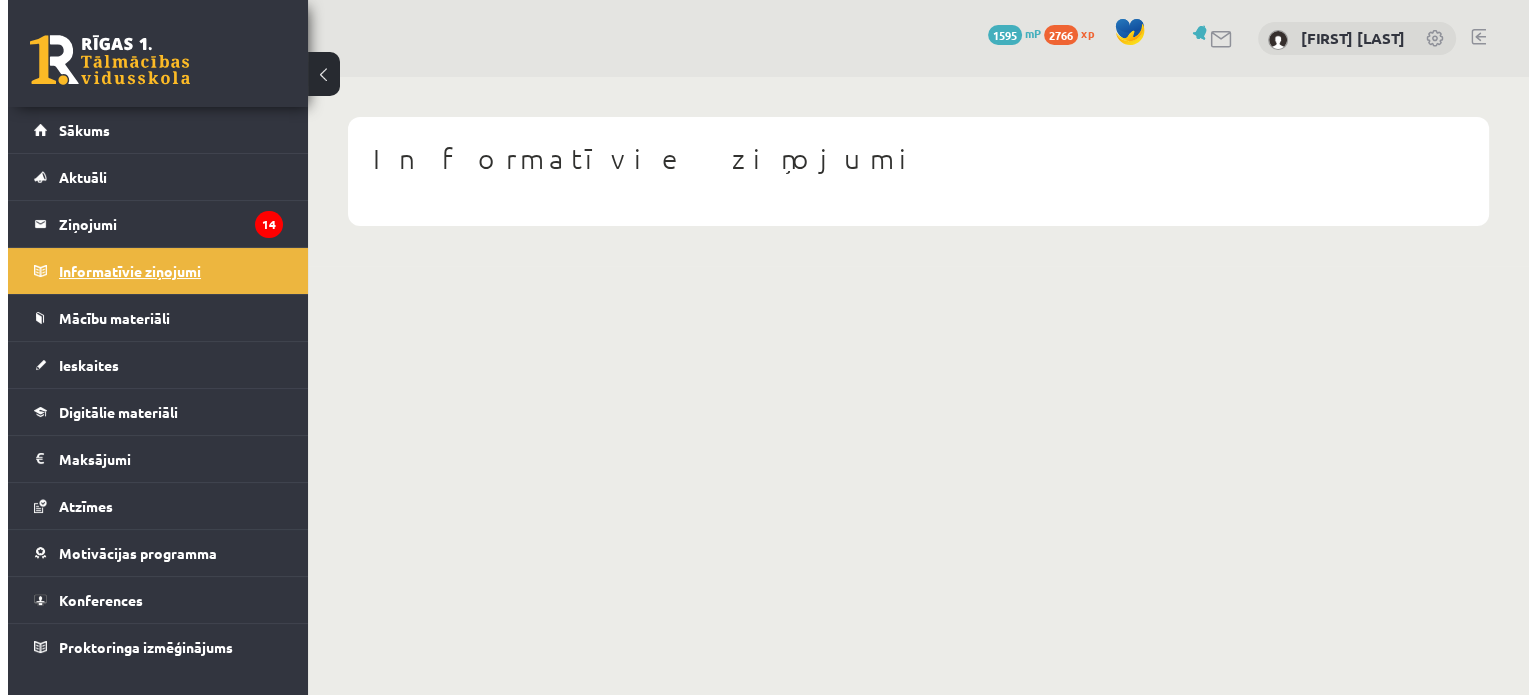 scroll, scrollTop: 0, scrollLeft: 0, axis: both 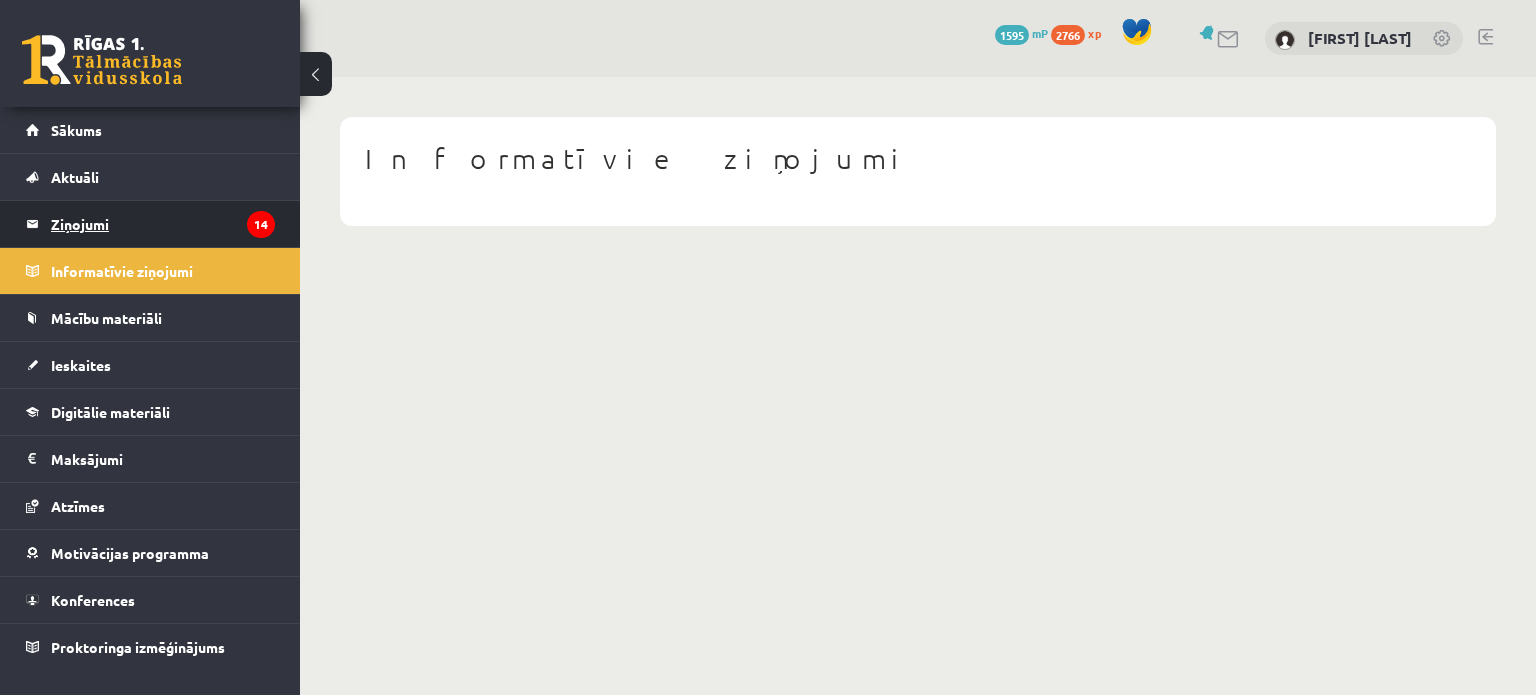click on "Ziņojumi
14" at bounding box center [163, 224] 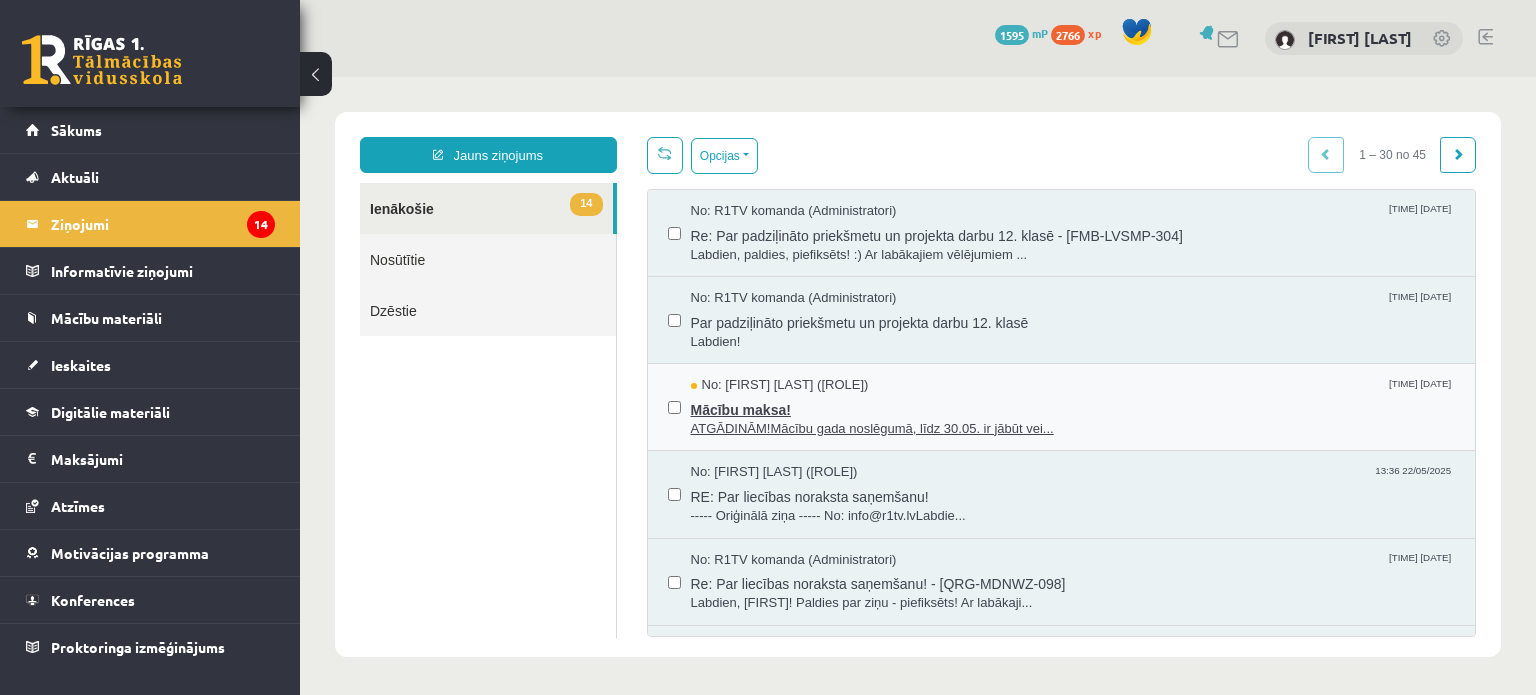 scroll, scrollTop: 0, scrollLeft: 0, axis: both 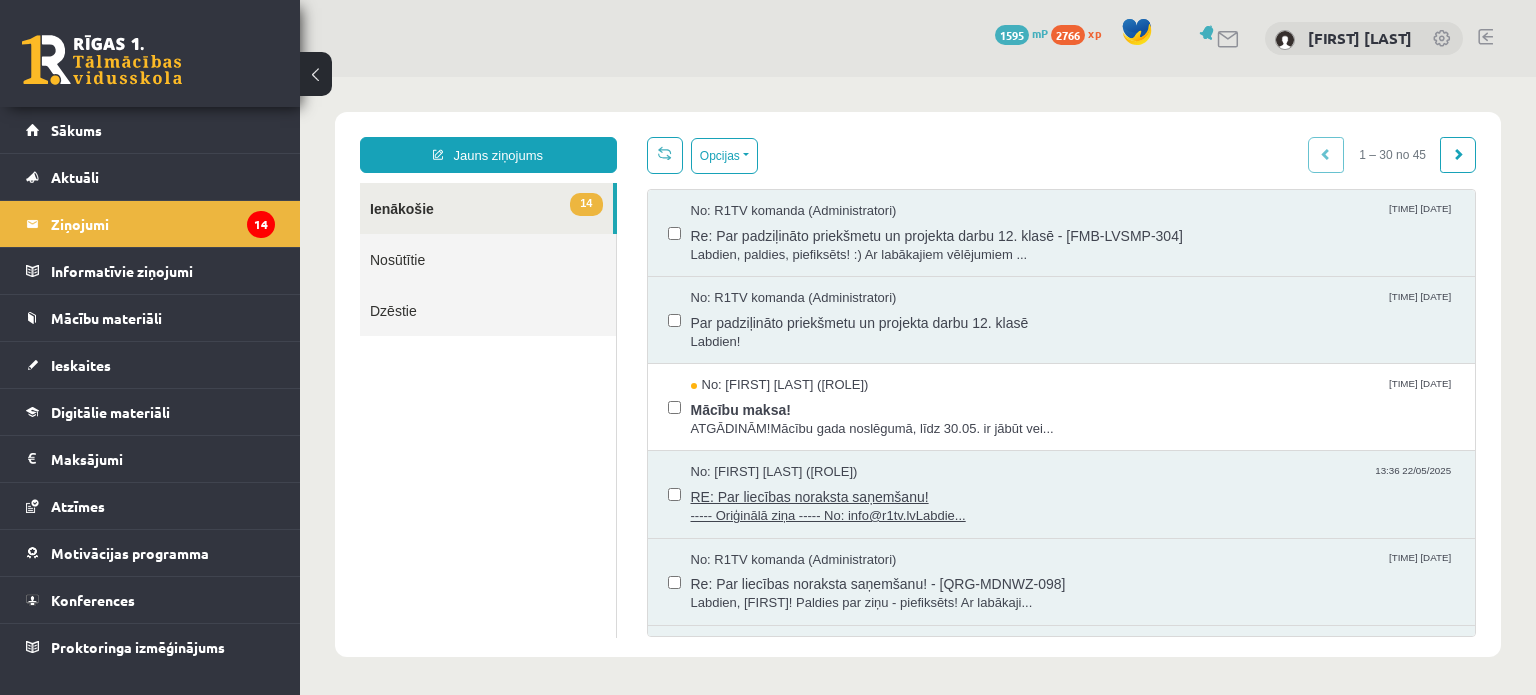 click on "----- Oriģinālā ziņa ----- No: info@r1tv.lvLabdie..." at bounding box center (1073, 516) 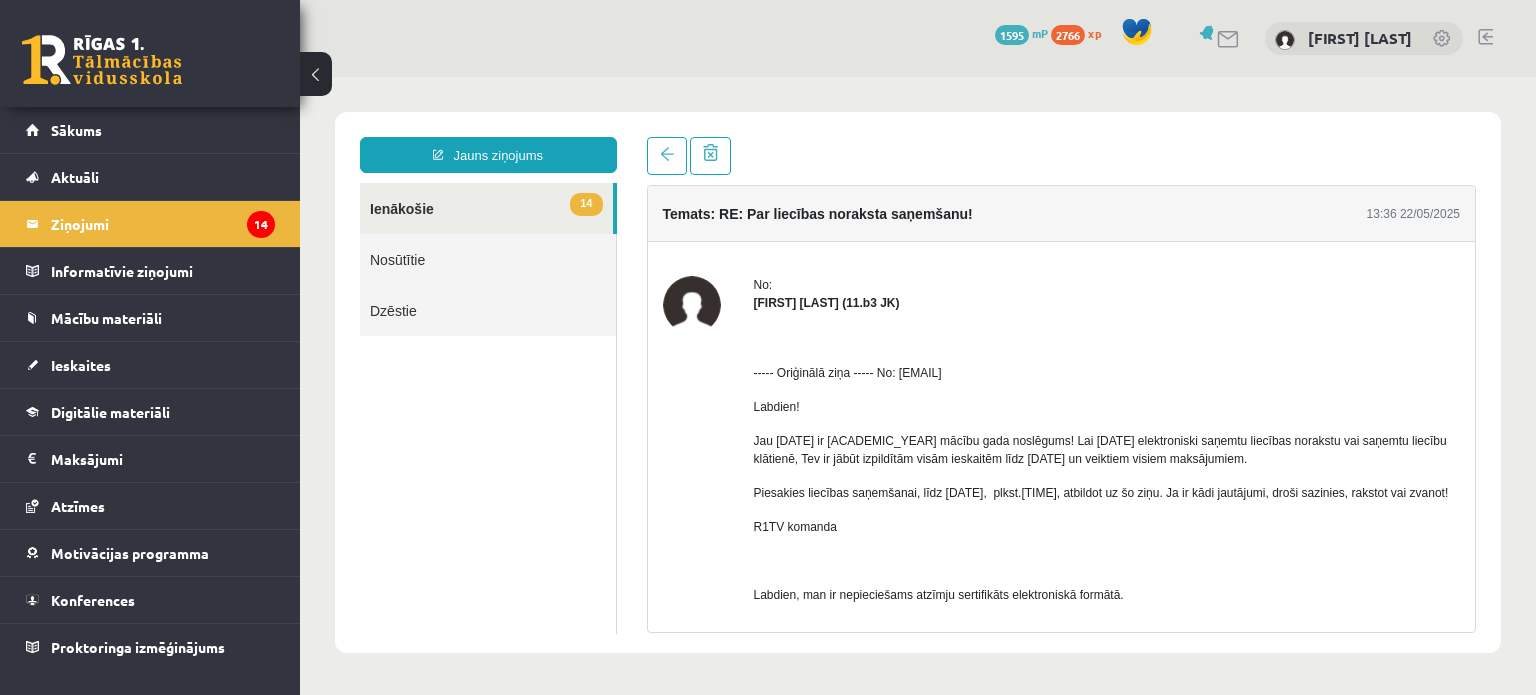 scroll, scrollTop: 0, scrollLeft: 0, axis: both 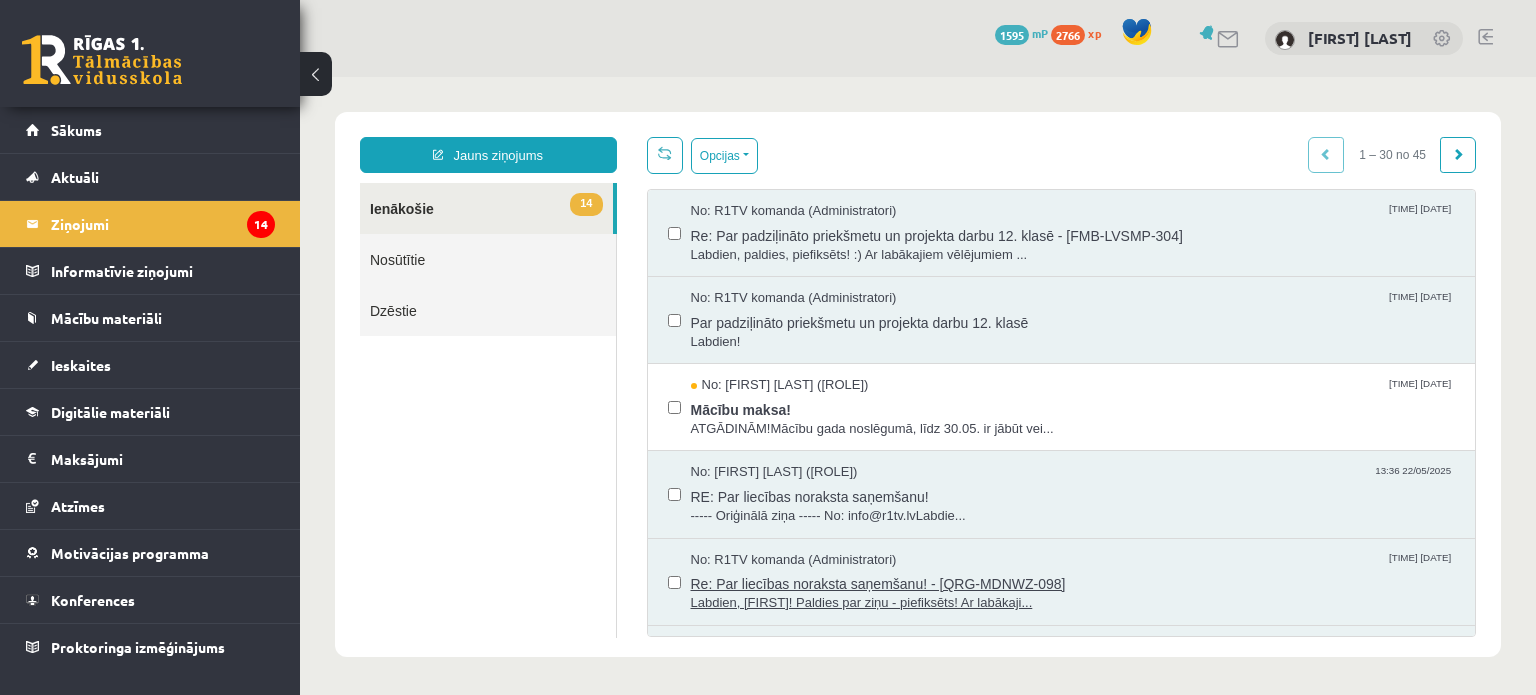 click on "Re: Par liecības noraksta saņemšanu! - [QRG-MDNWZ-098]" at bounding box center [1073, 581] 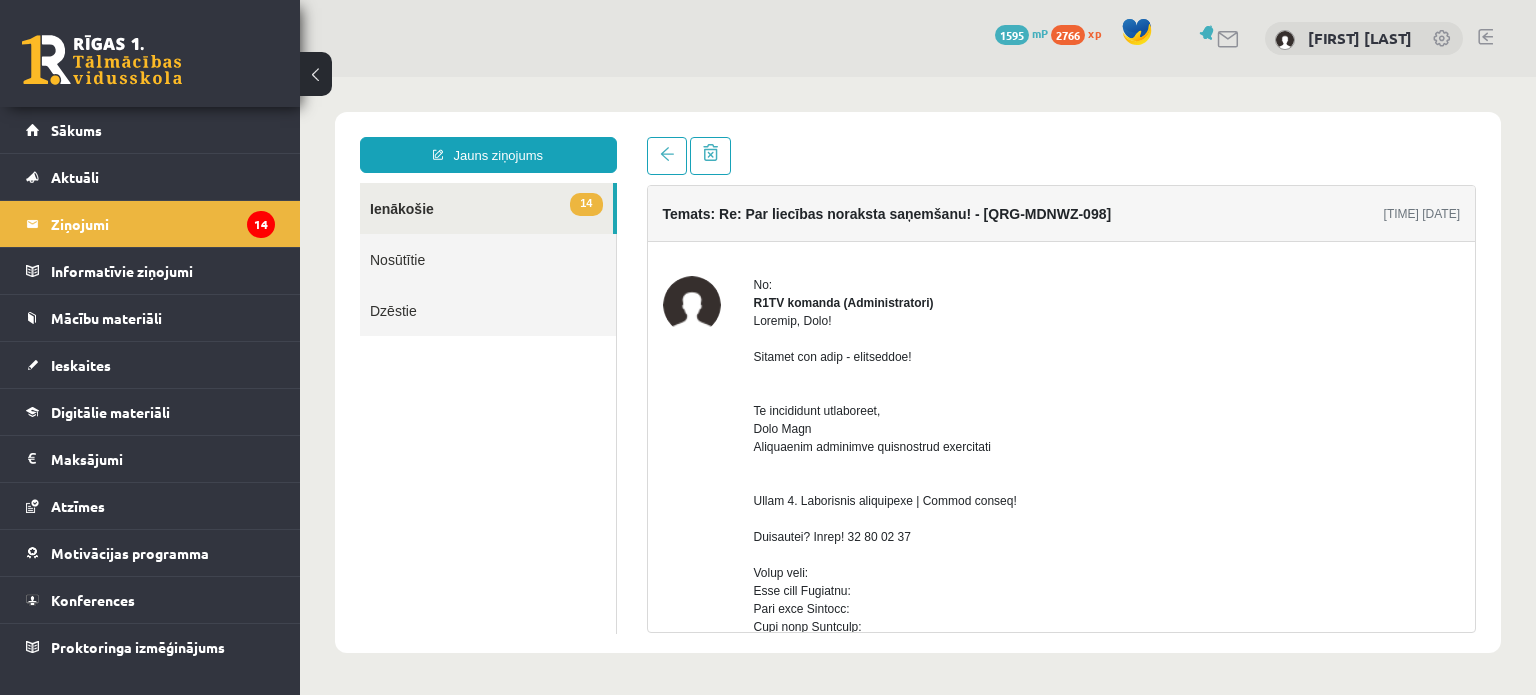 scroll, scrollTop: 0, scrollLeft: 0, axis: both 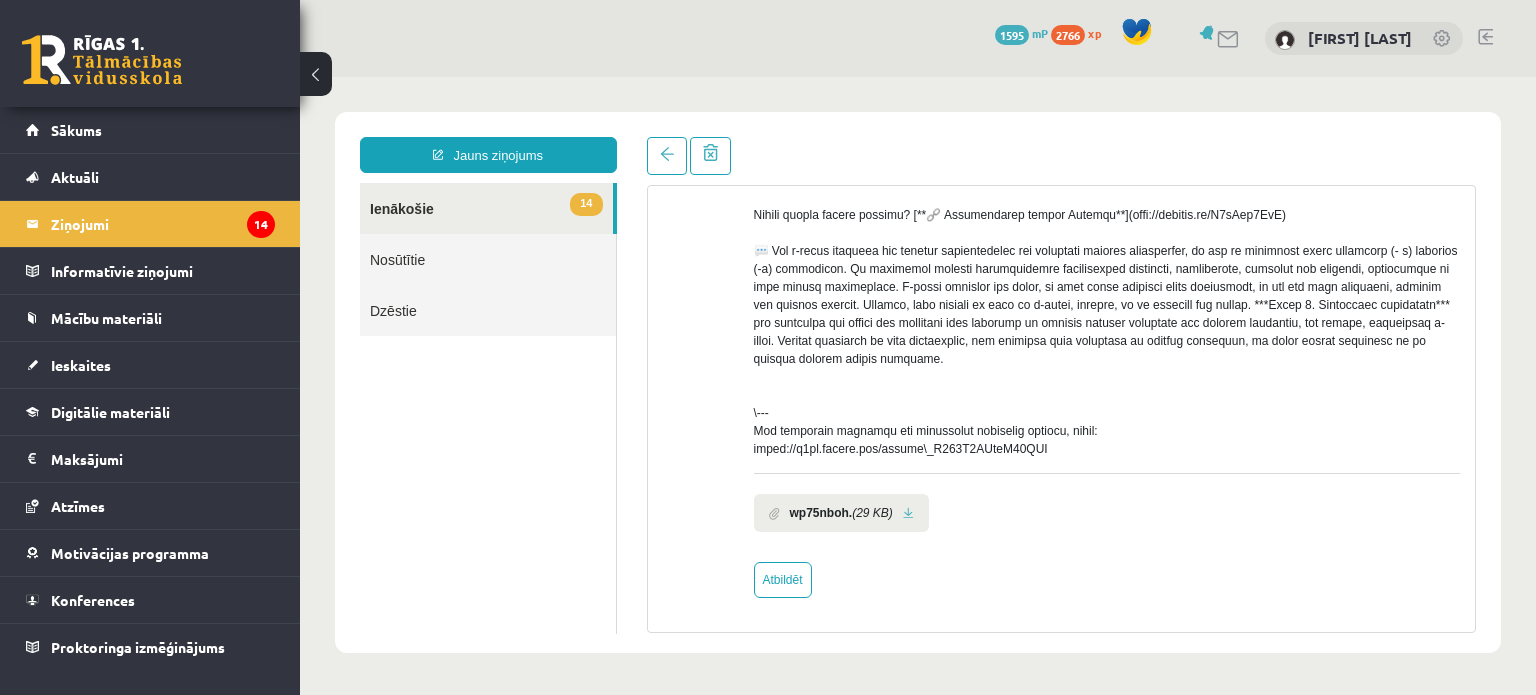 click on "(29 KB)" at bounding box center [872, 513] 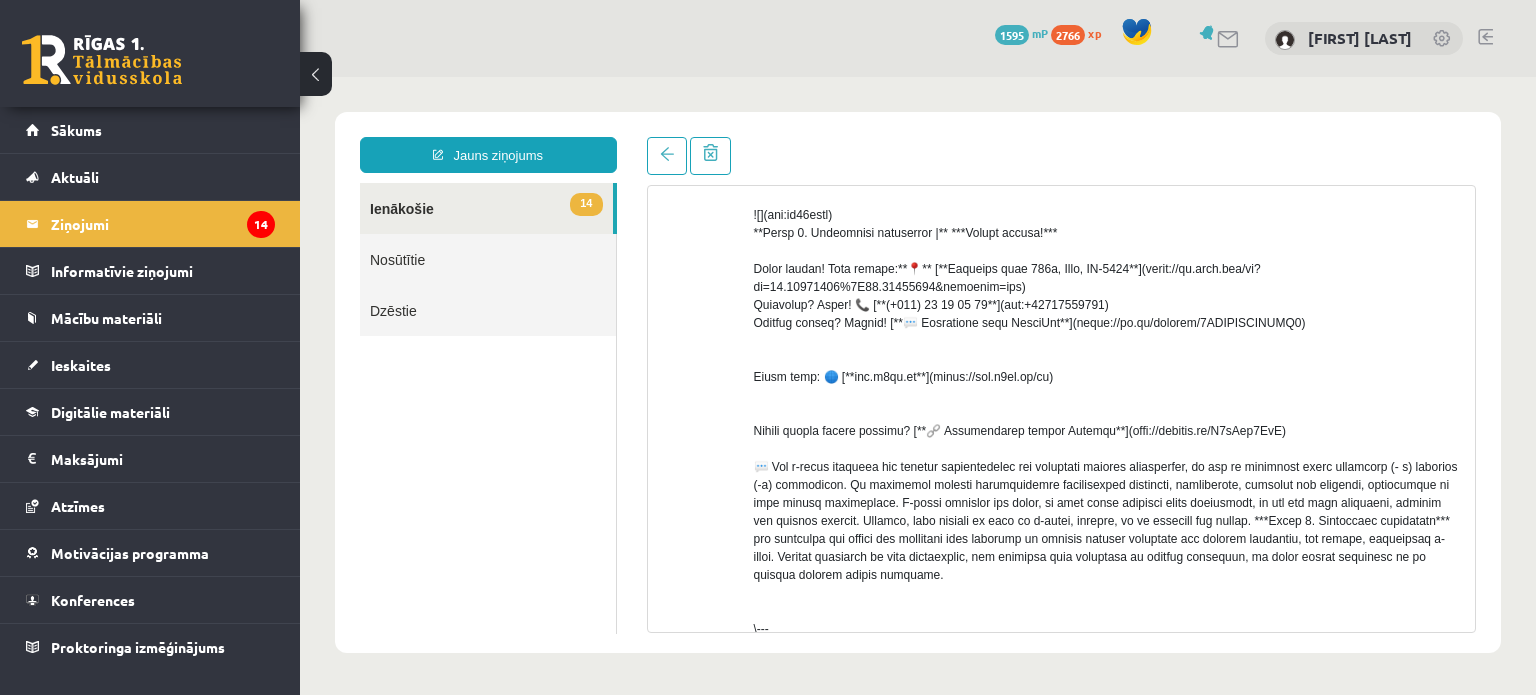 scroll, scrollTop: 467, scrollLeft: 0, axis: vertical 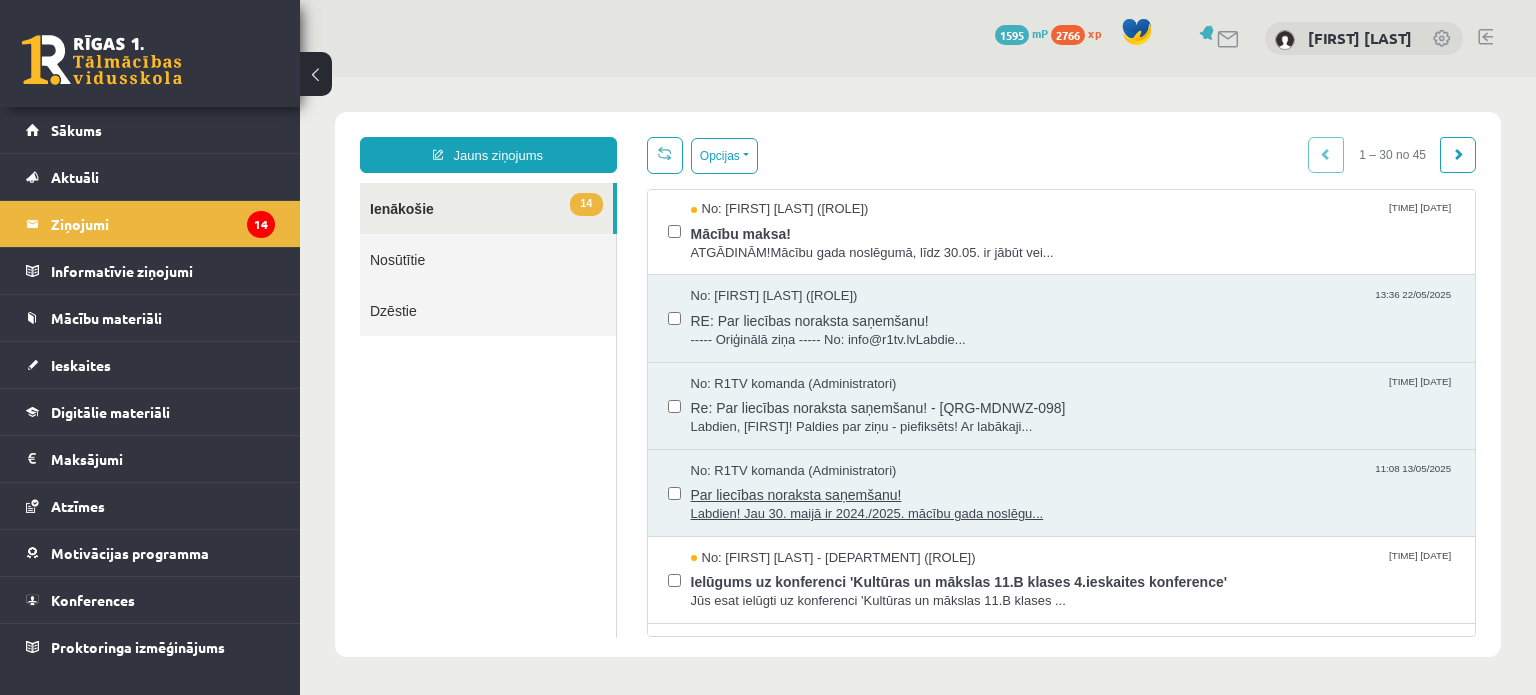 click on "Par liecības noraksta saņemšanu!" at bounding box center (1073, 492) 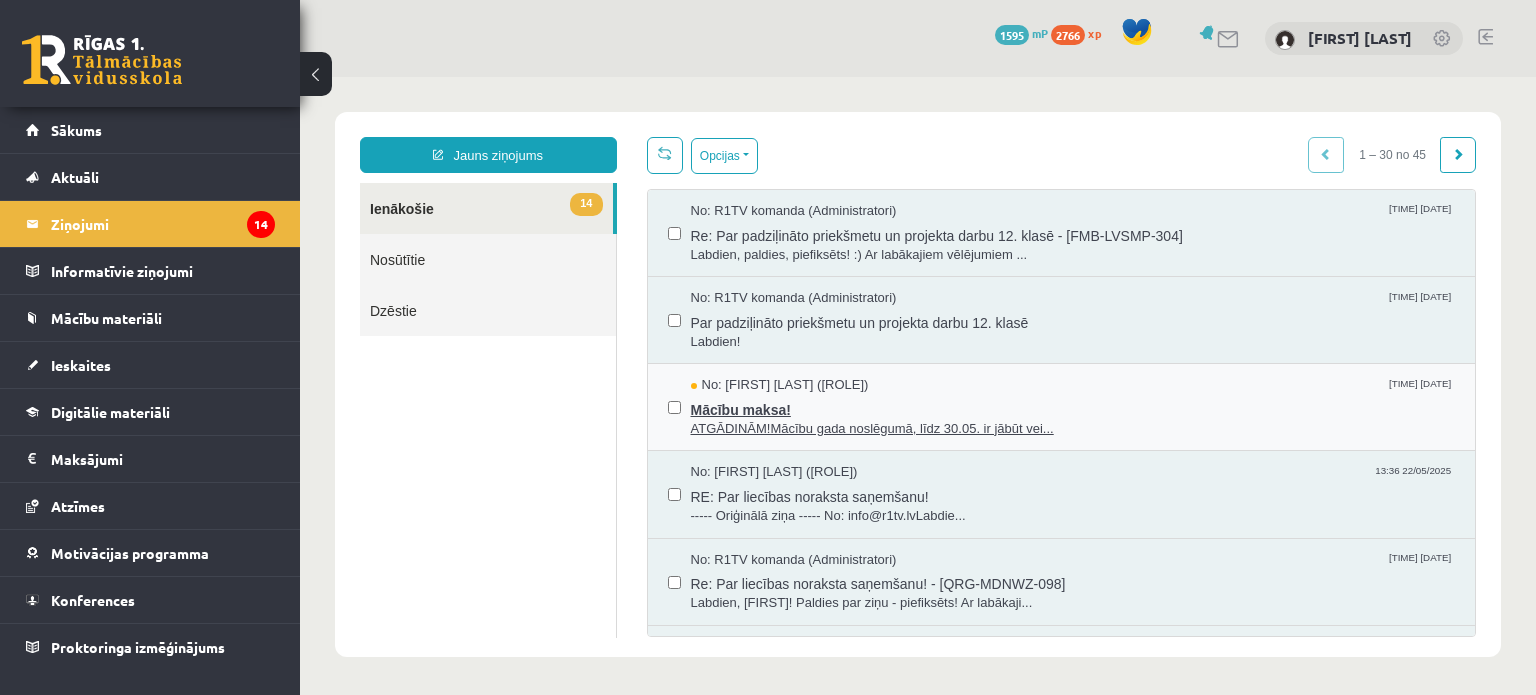 scroll, scrollTop: 0, scrollLeft: 0, axis: both 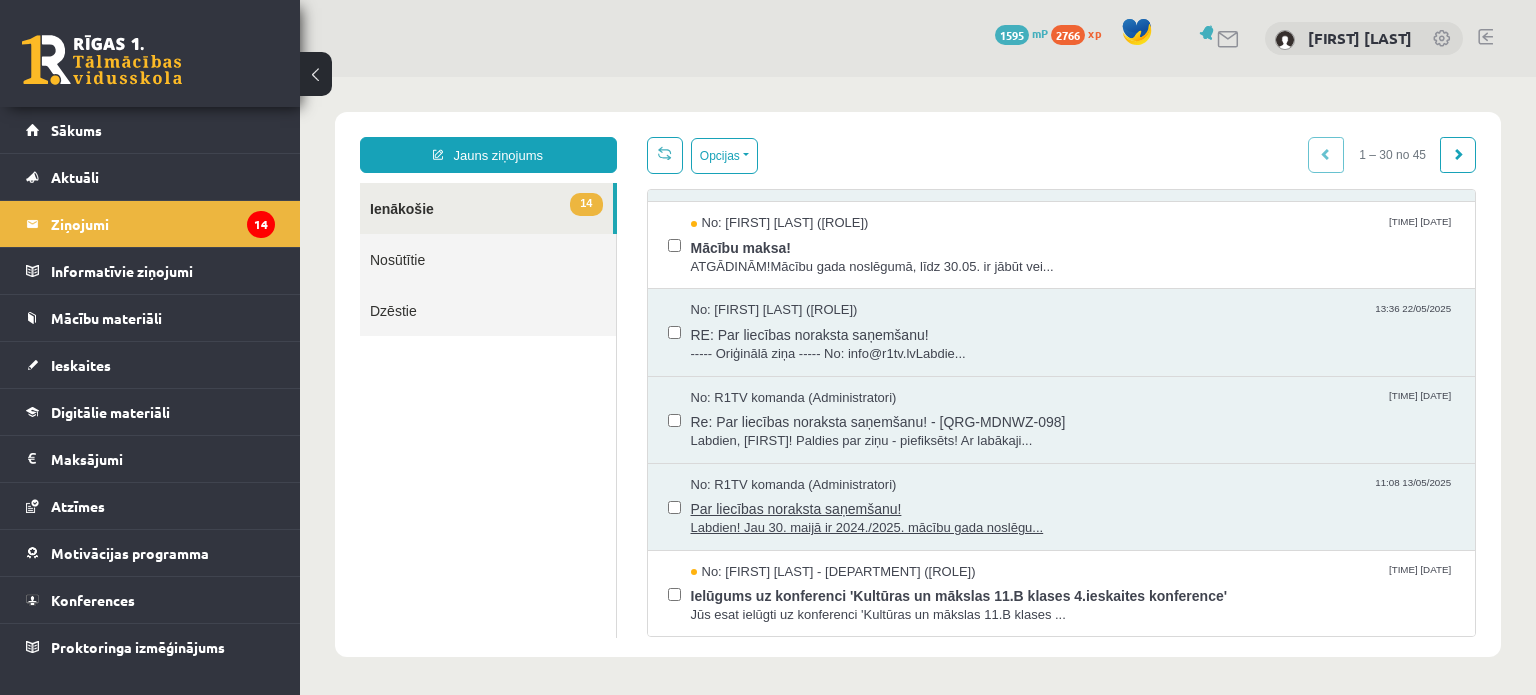 click on "Par liecības noraksta saņemšanu!" at bounding box center (1073, 506) 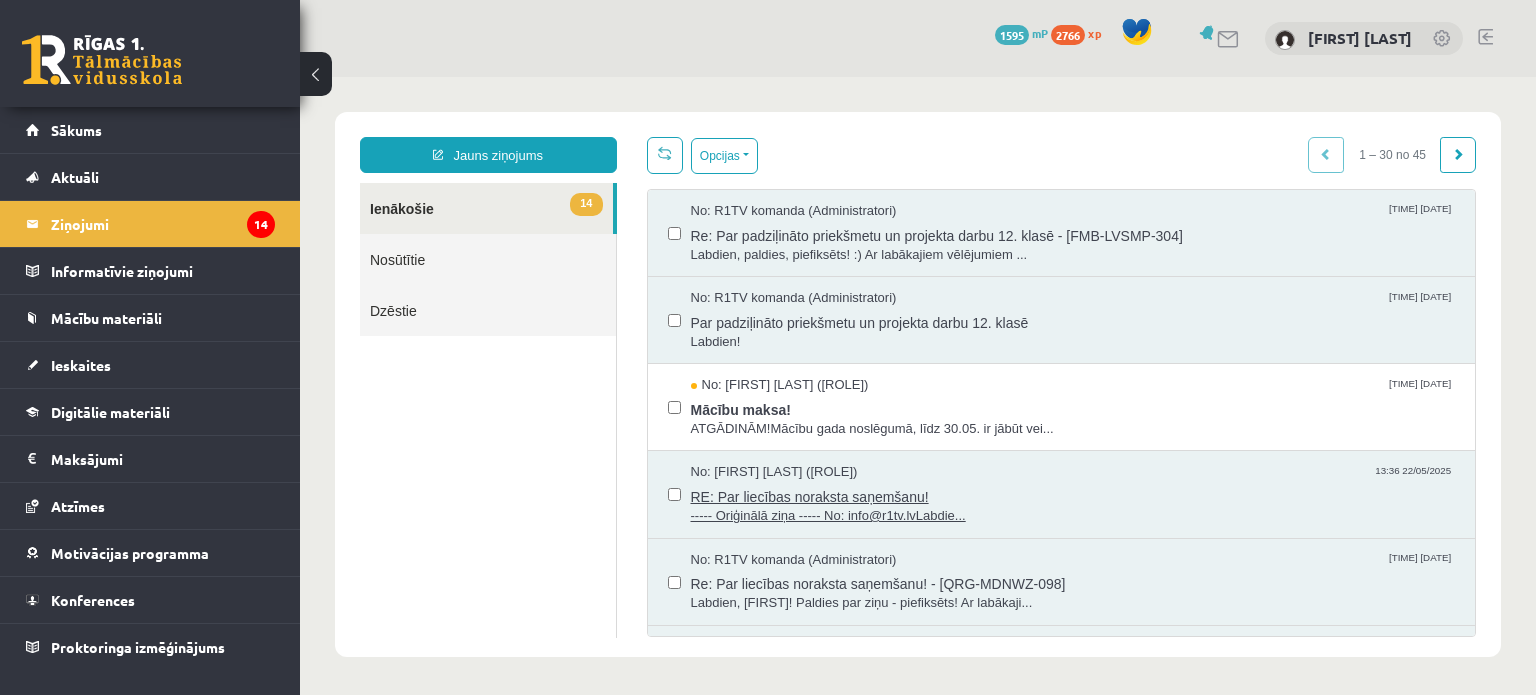 scroll, scrollTop: 0, scrollLeft: 0, axis: both 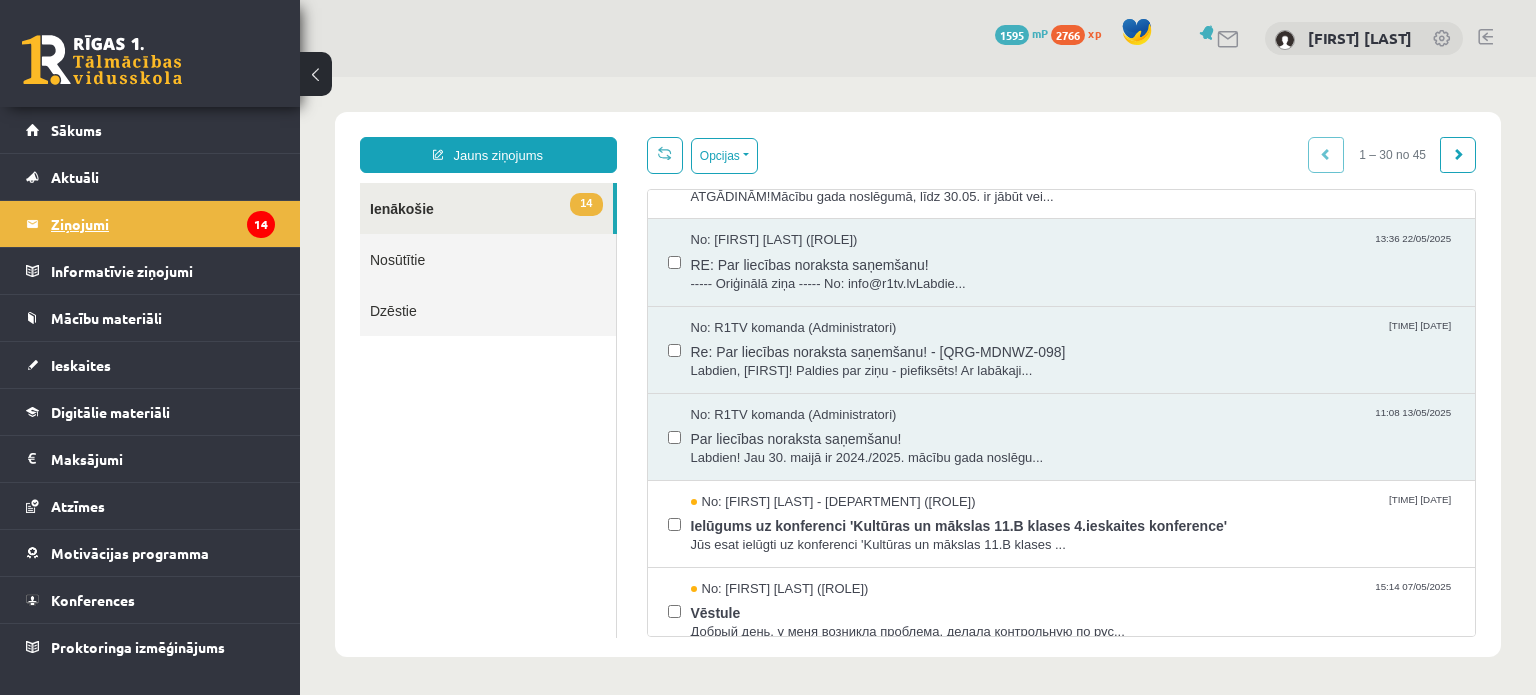 click on "Ziņojumi
14" at bounding box center (163, 224) 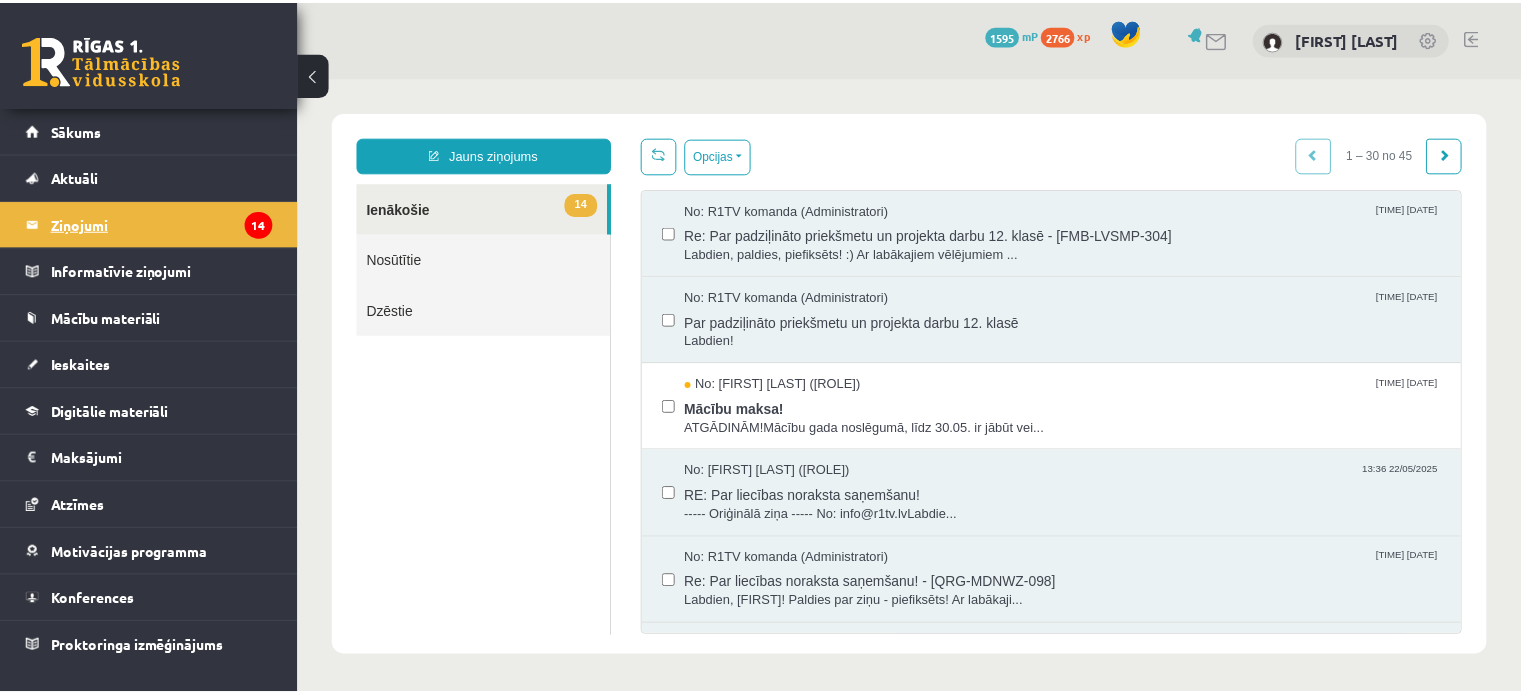 scroll, scrollTop: 0, scrollLeft: 0, axis: both 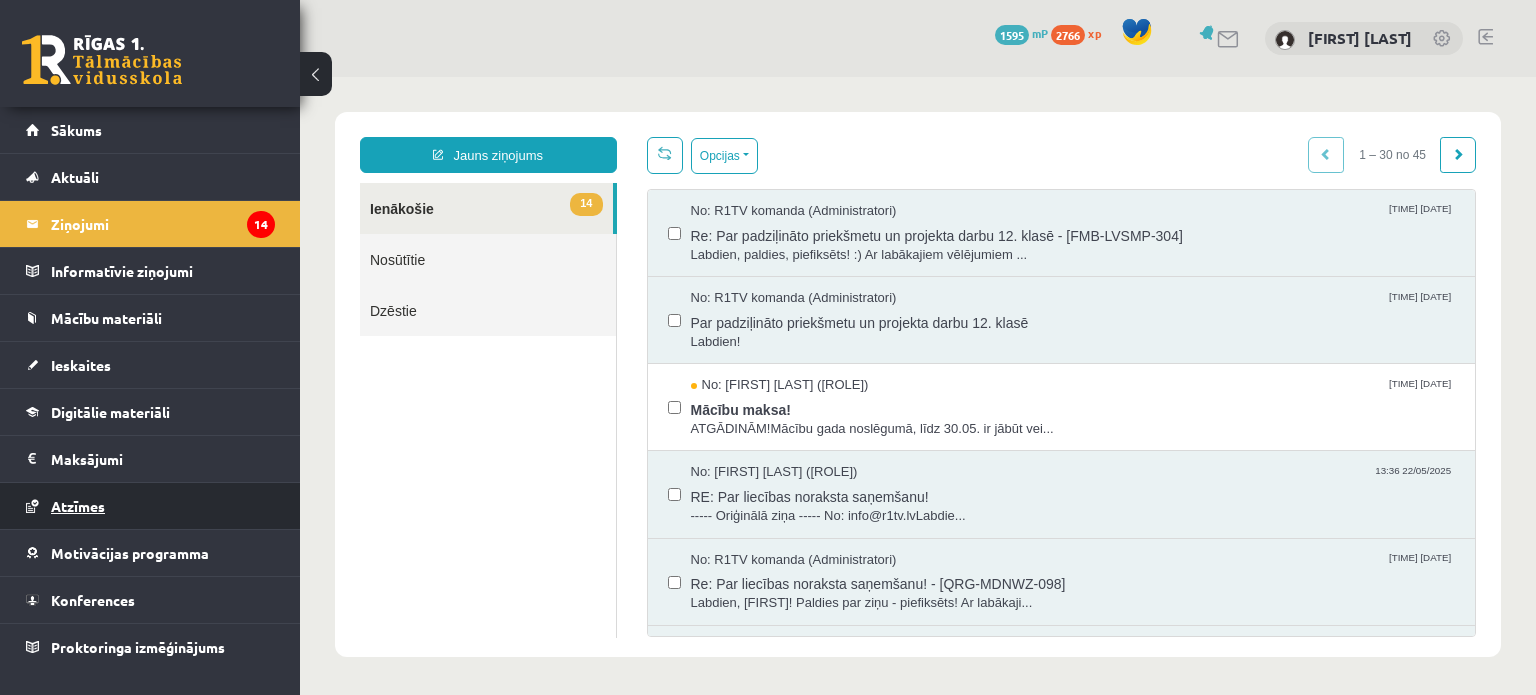click on "Atzīmes" at bounding box center (150, 506) 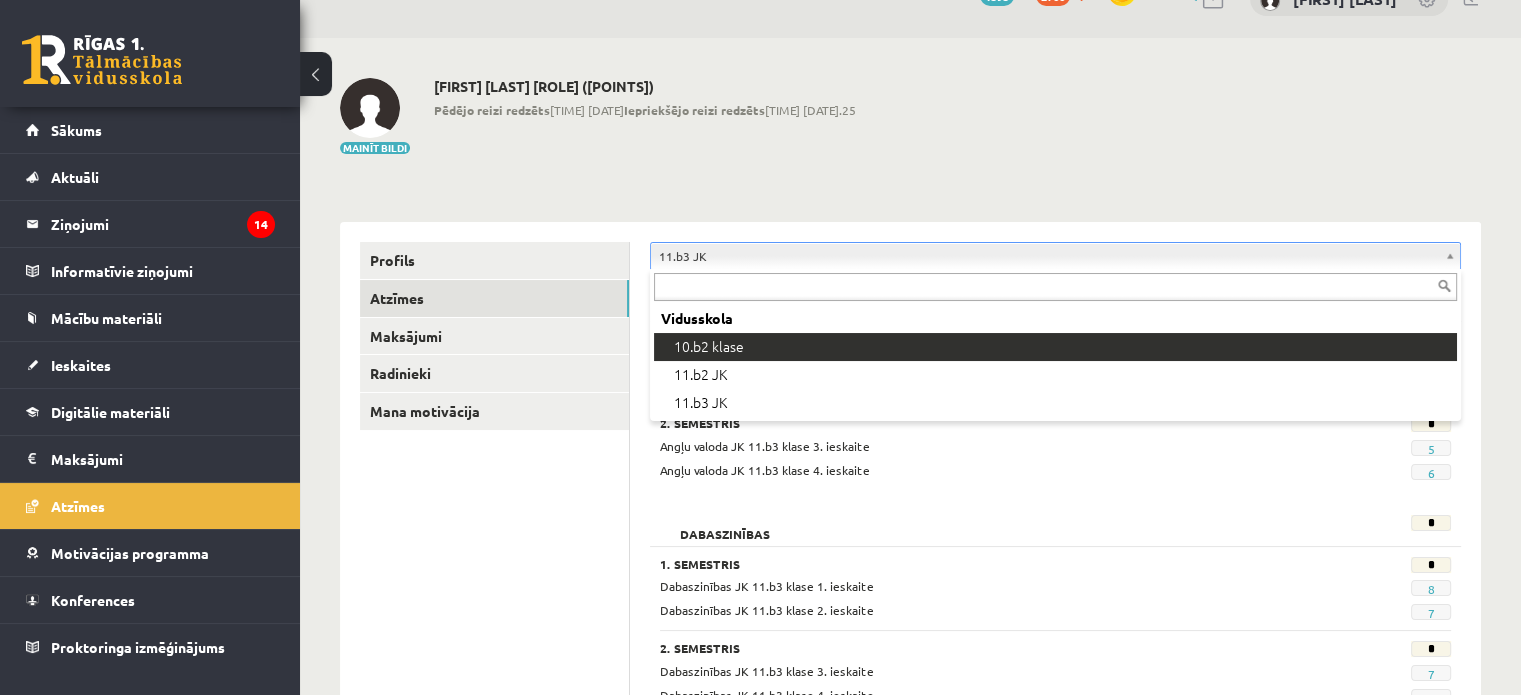 scroll, scrollTop: 40, scrollLeft: 0, axis: vertical 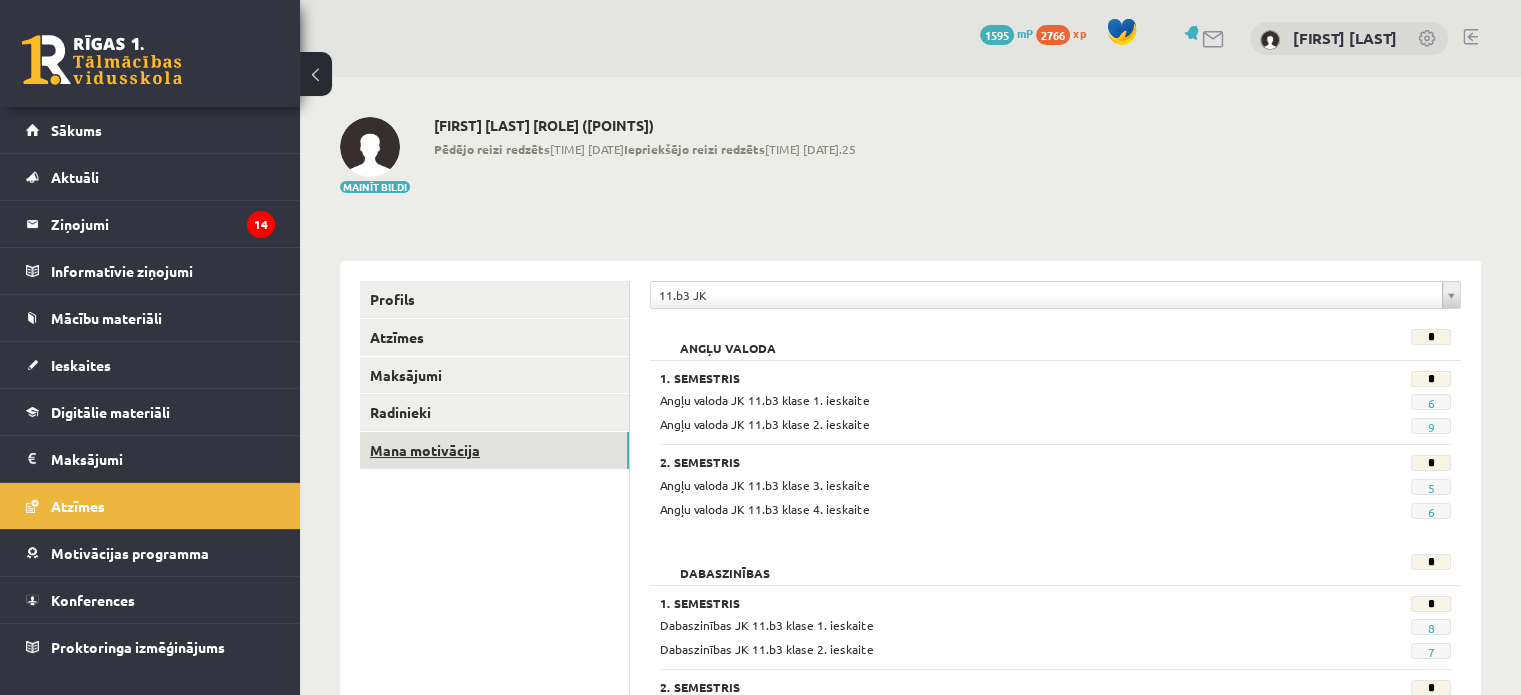 click on "Mana motivācija" at bounding box center [494, 450] 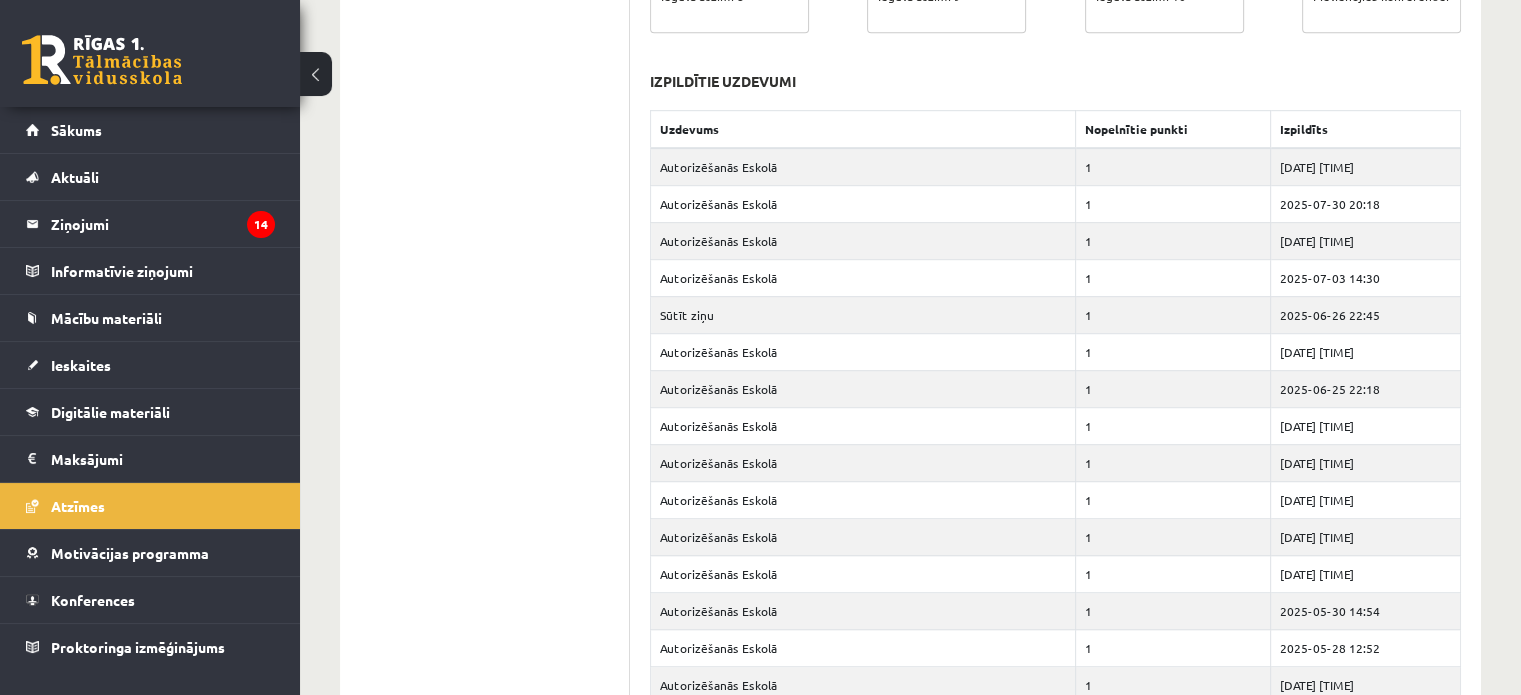 scroll, scrollTop: 0, scrollLeft: 0, axis: both 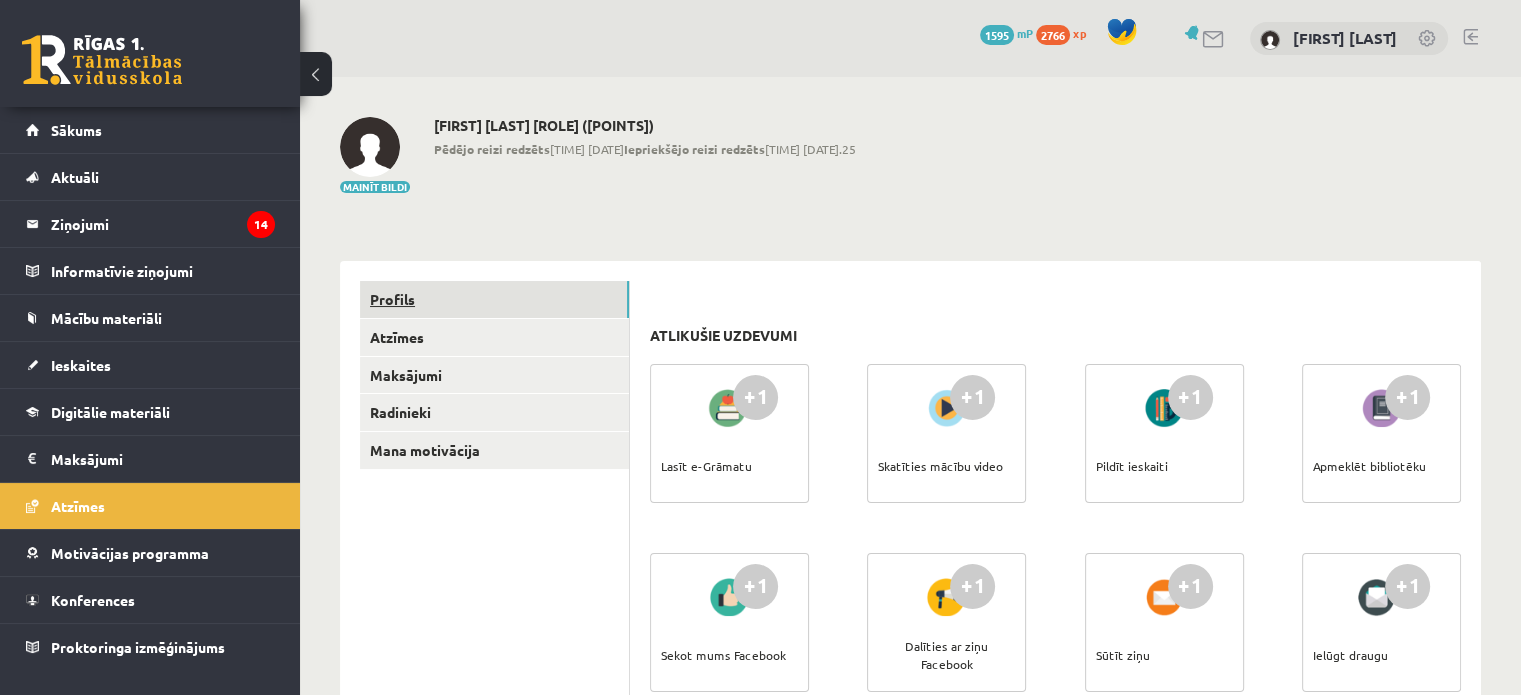 click on "Profils" at bounding box center [494, 299] 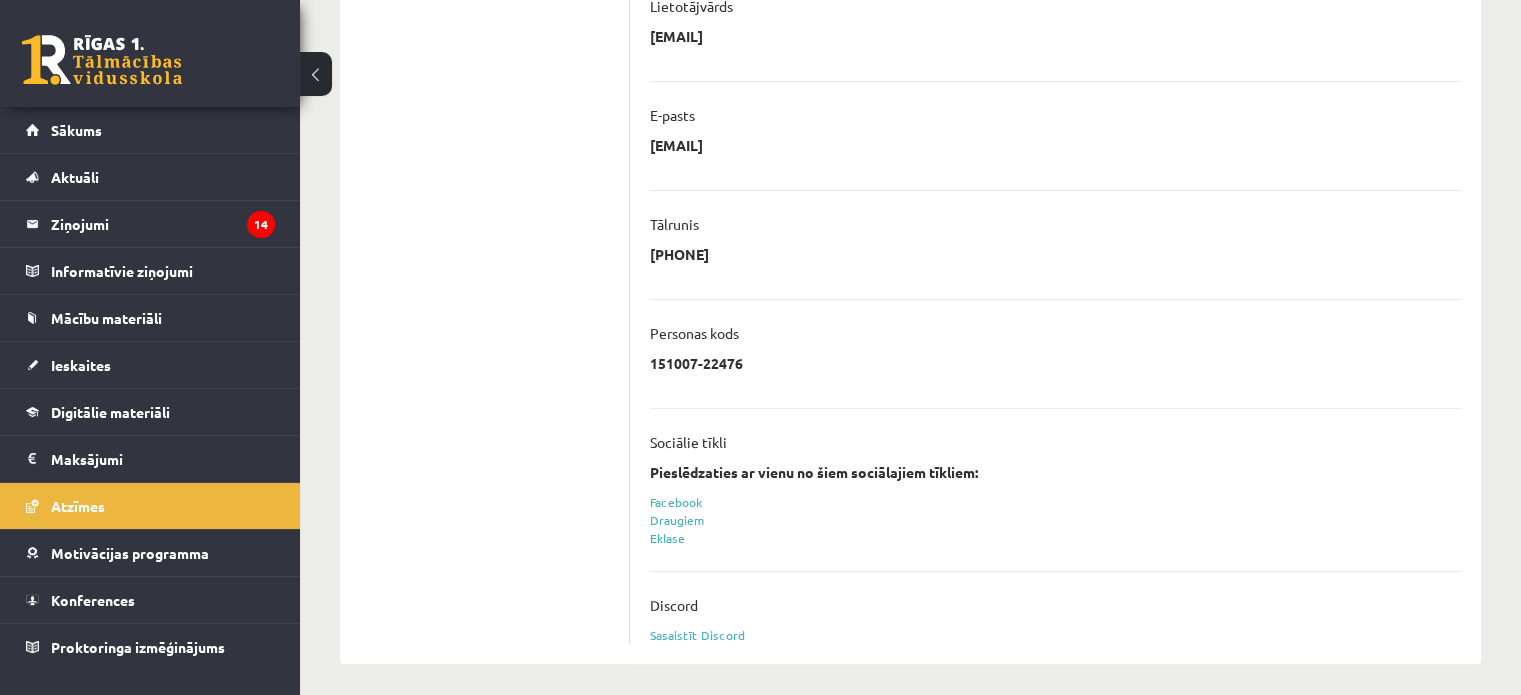 scroll, scrollTop: 509, scrollLeft: 0, axis: vertical 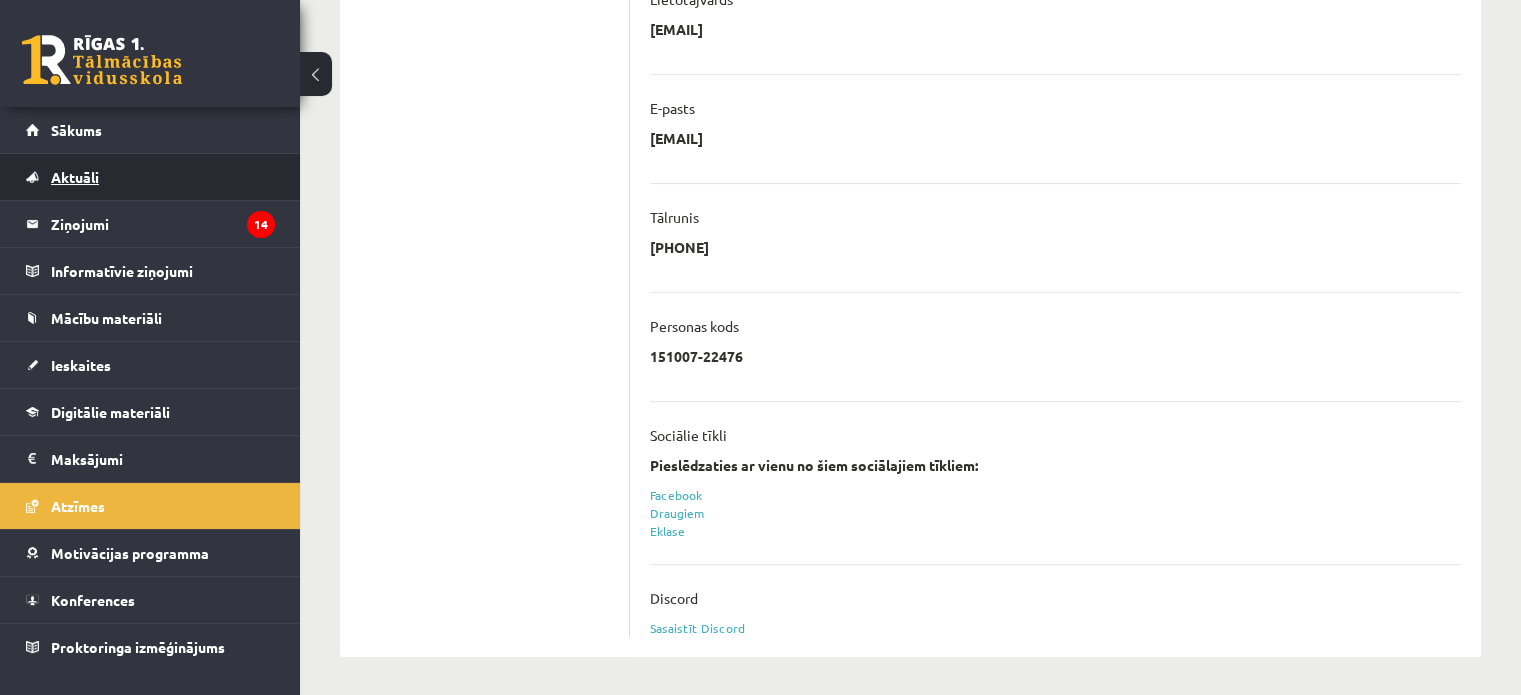 click on "Aktuāli" at bounding box center [75, 177] 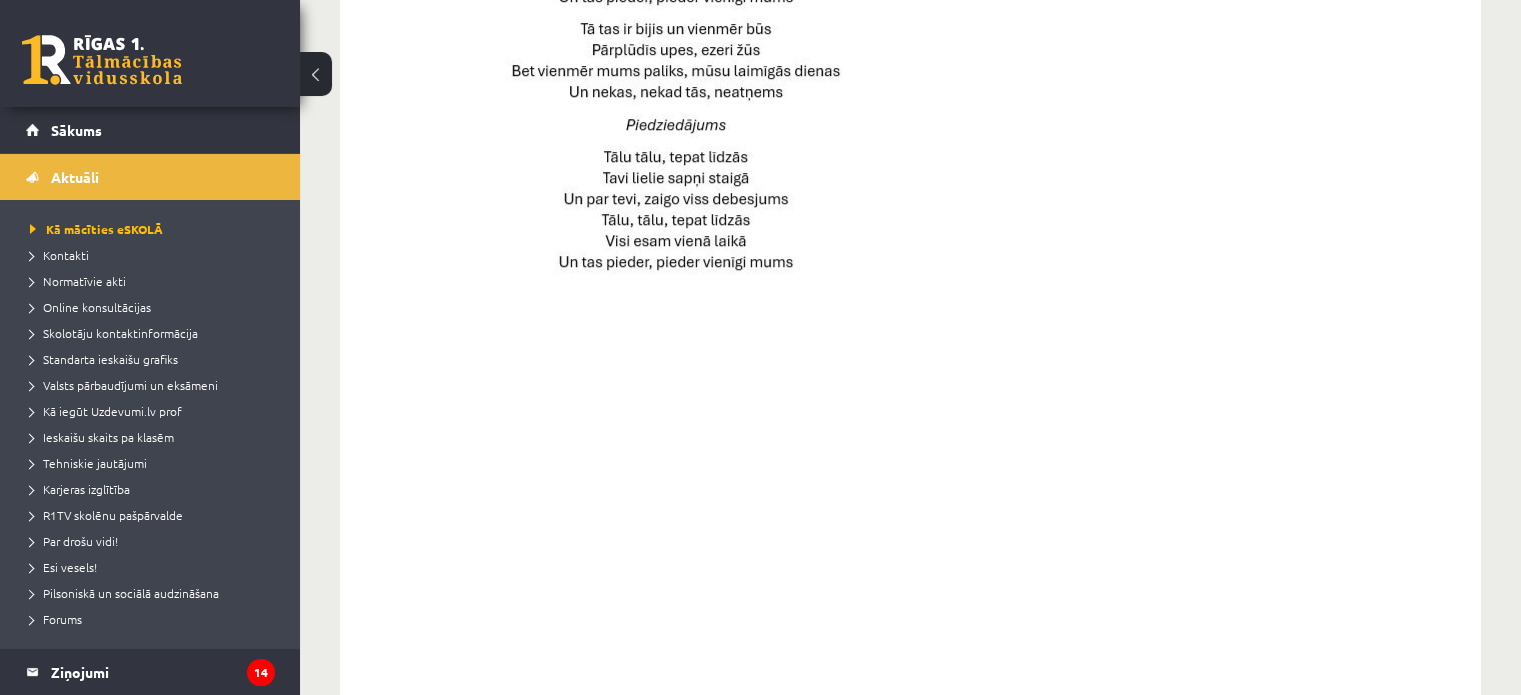 scroll, scrollTop: 1484, scrollLeft: 0, axis: vertical 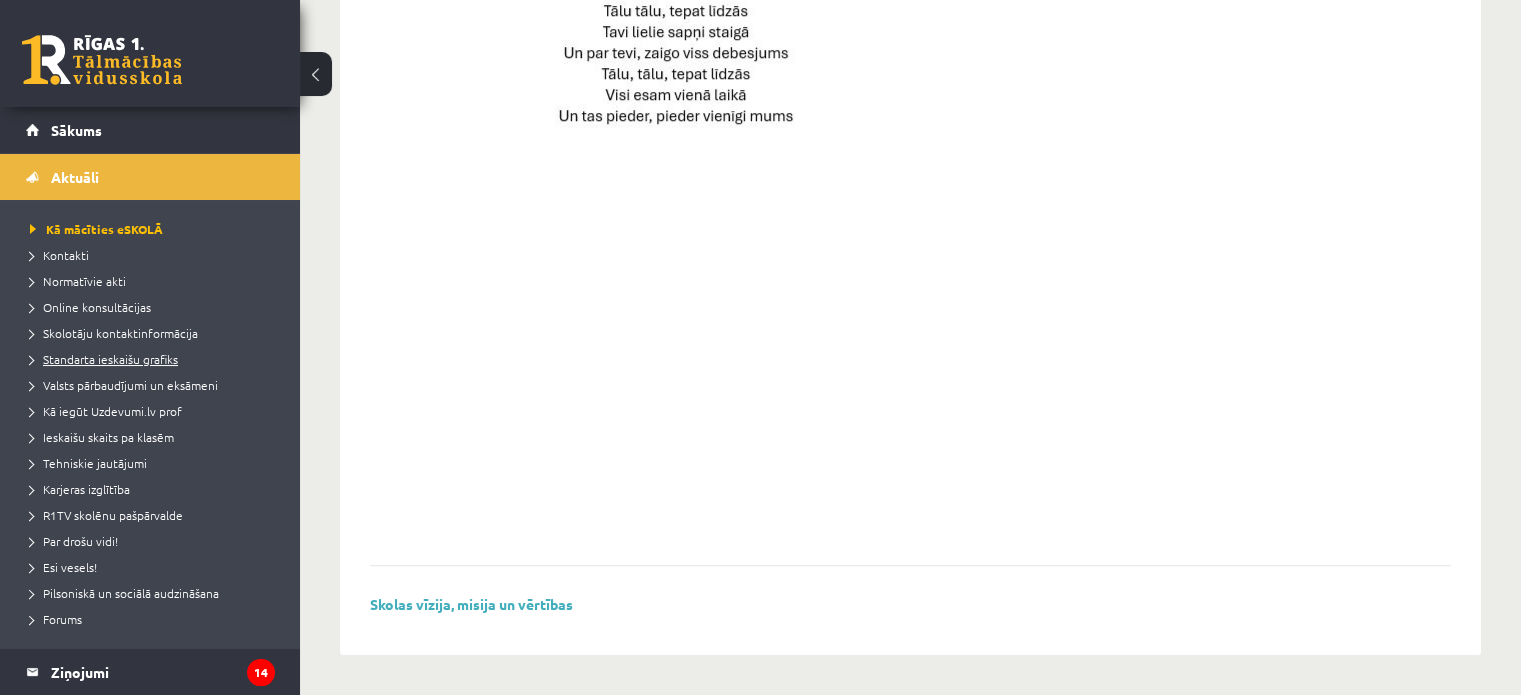 click on "Standarta ieskaišu grafiks" at bounding box center [104, 359] 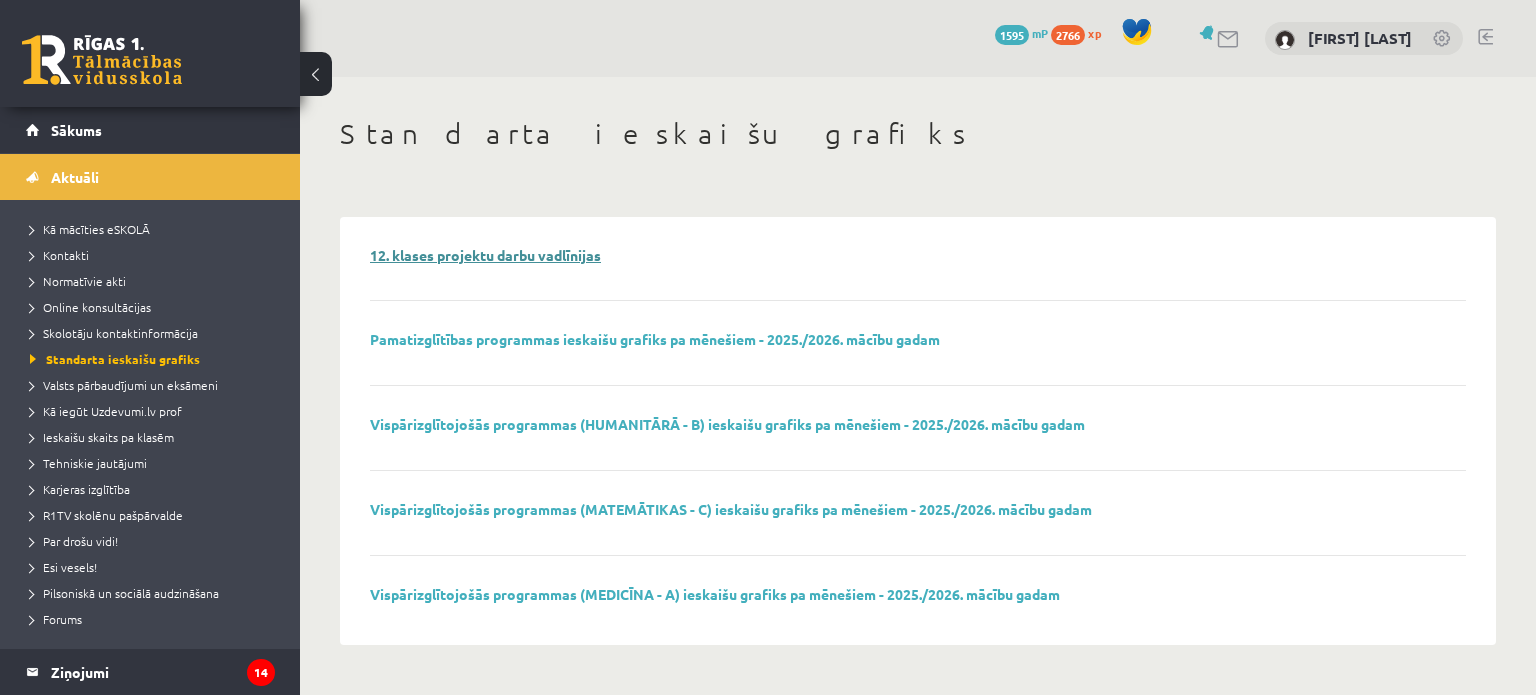 click on "12. klases projektu darbu vadlīnijas" at bounding box center (485, 255) 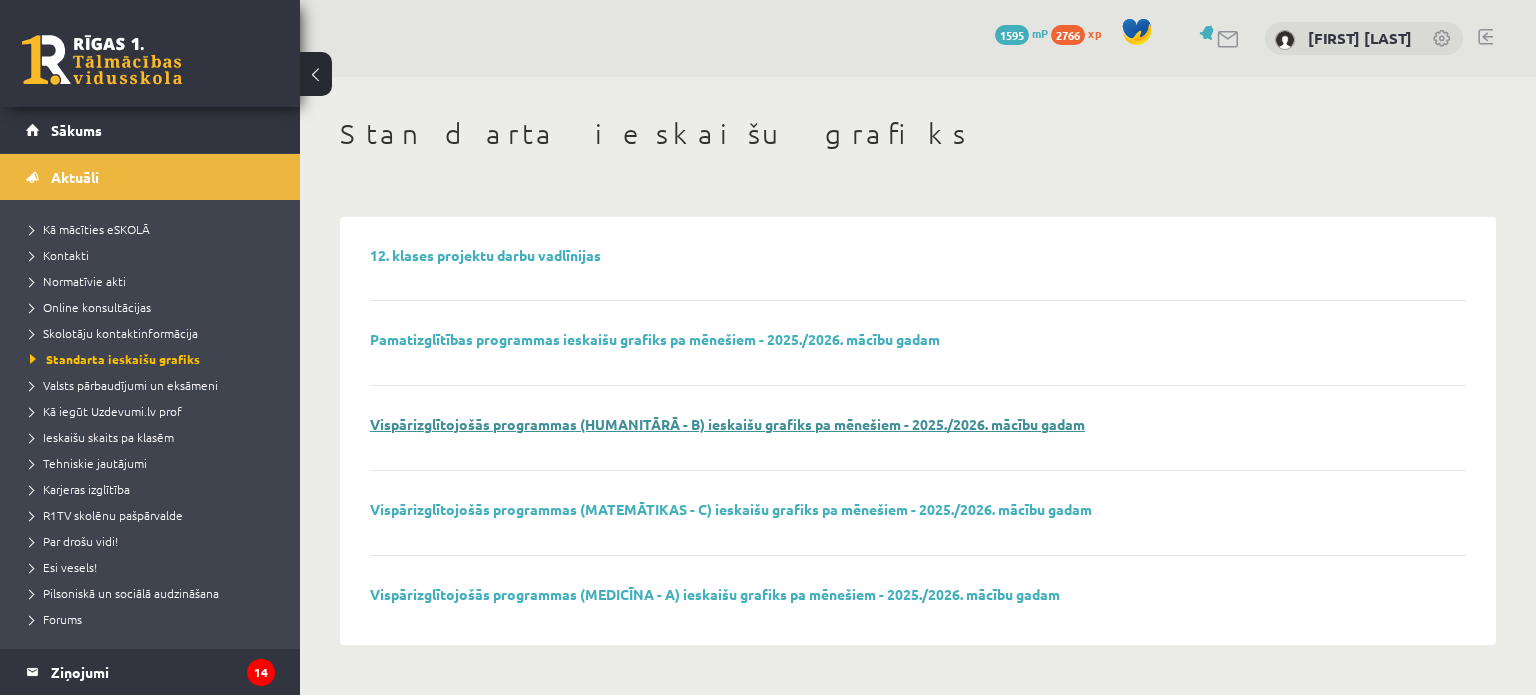 click on "Vispārizglītojošās programmas (HUMANITĀRĀ - B) ieskaišu grafiks pa mēnešiem - 2025./2026. mācību gadam" at bounding box center (727, 424) 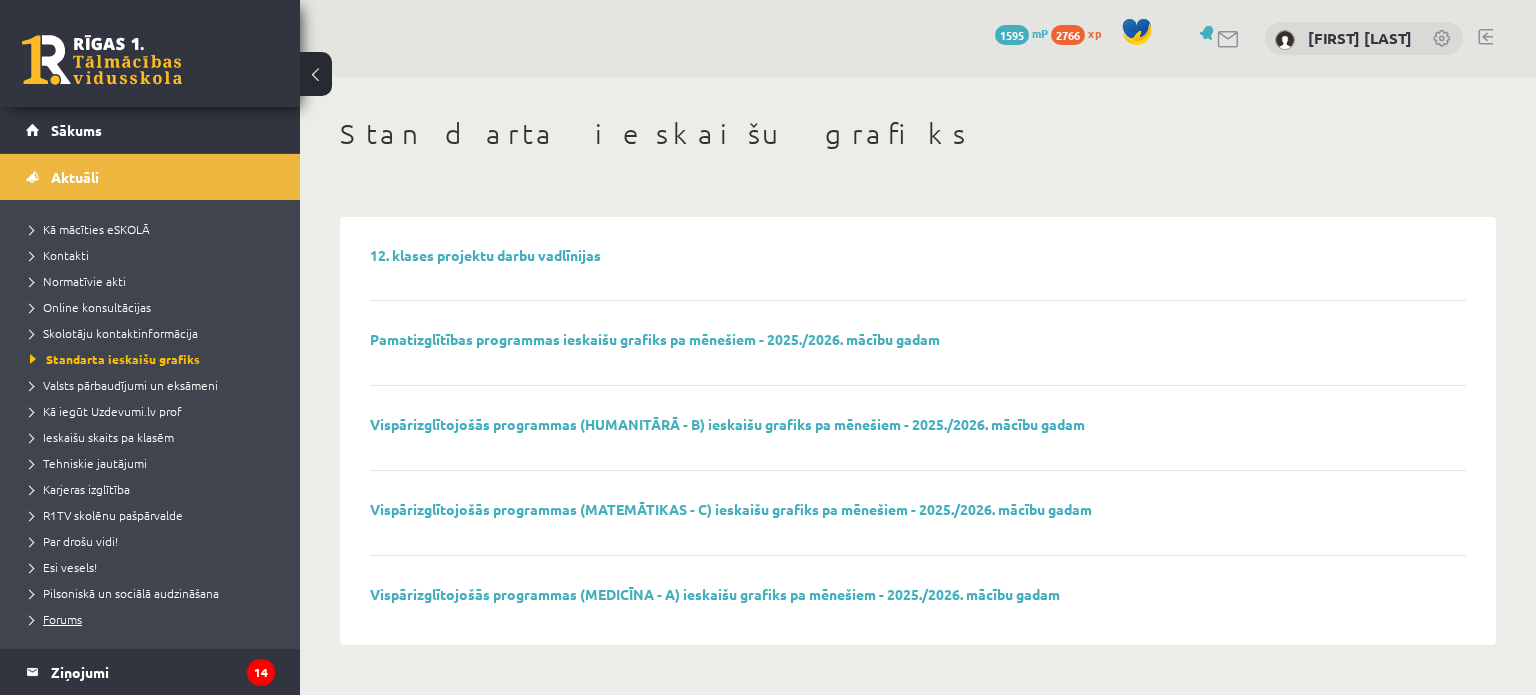 click on "Forums" at bounding box center (155, 619) 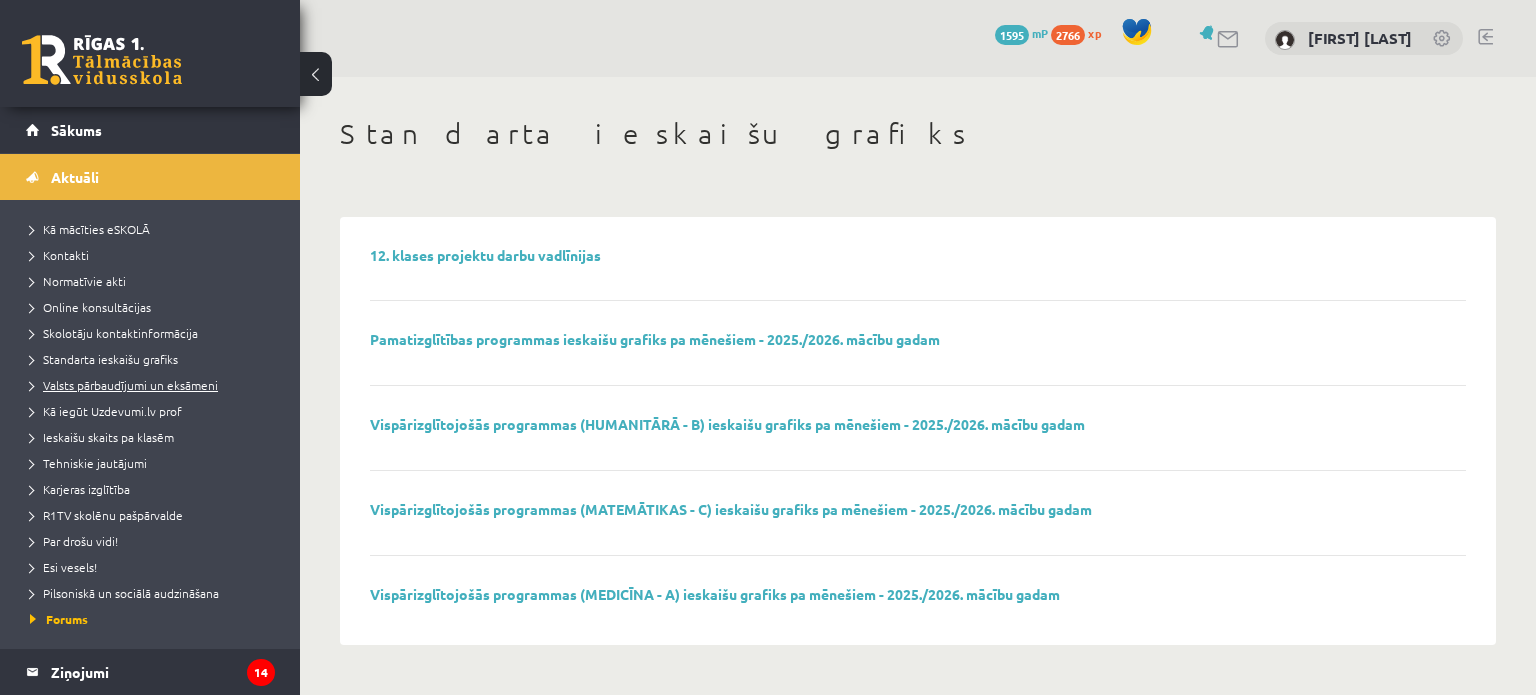 click on "Valsts pārbaudījumi un eksāmeni" at bounding box center (124, 385) 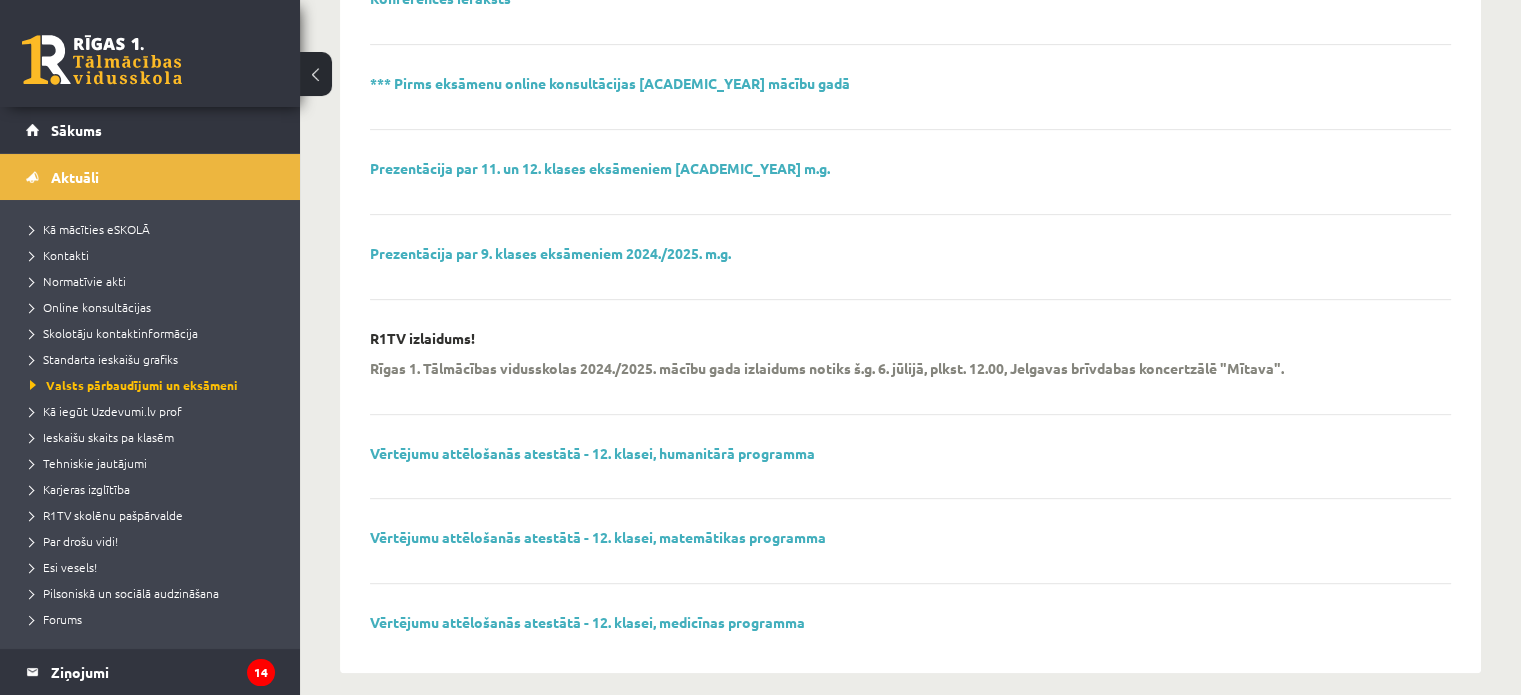 scroll, scrollTop: 815, scrollLeft: 0, axis: vertical 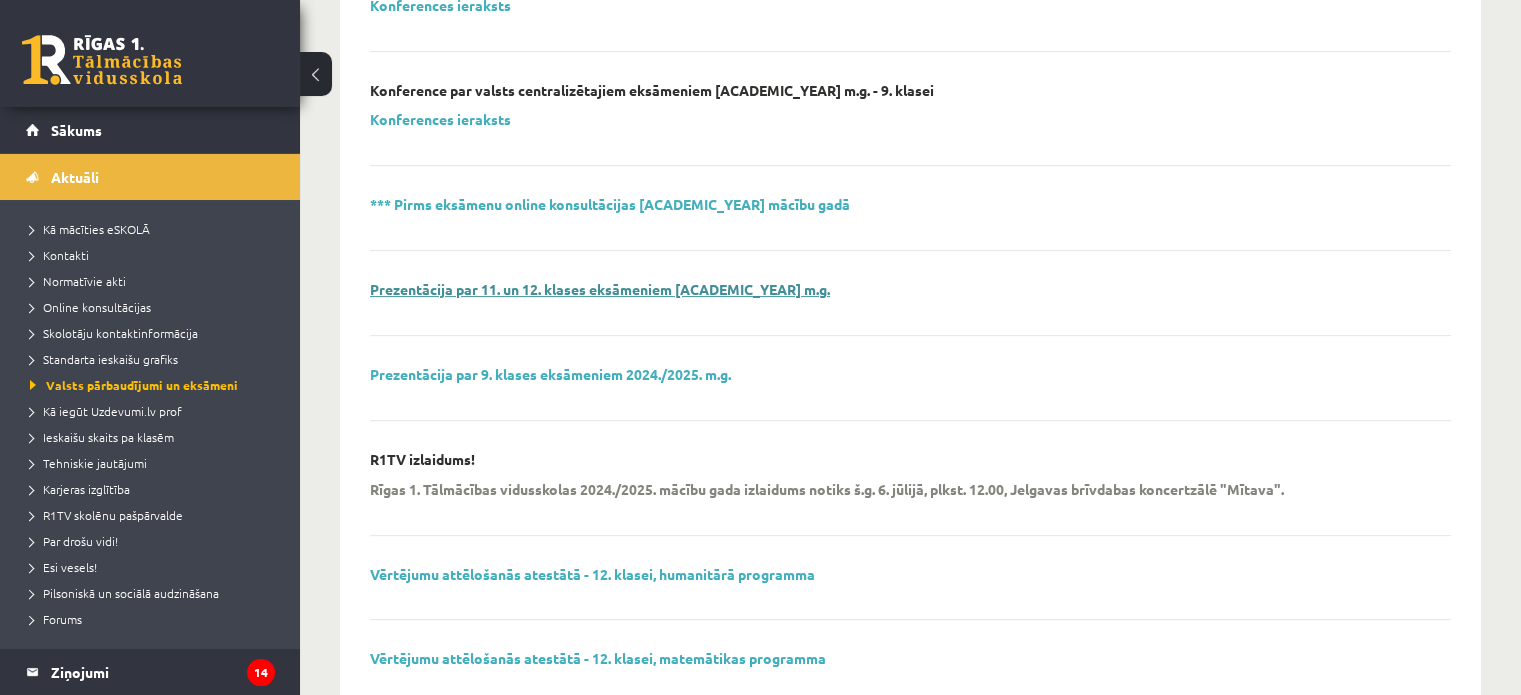 click on "Prezentācija par 11. un 12. klases eksāmeniem 2024./2025. m.g." at bounding box center (600, 289) 